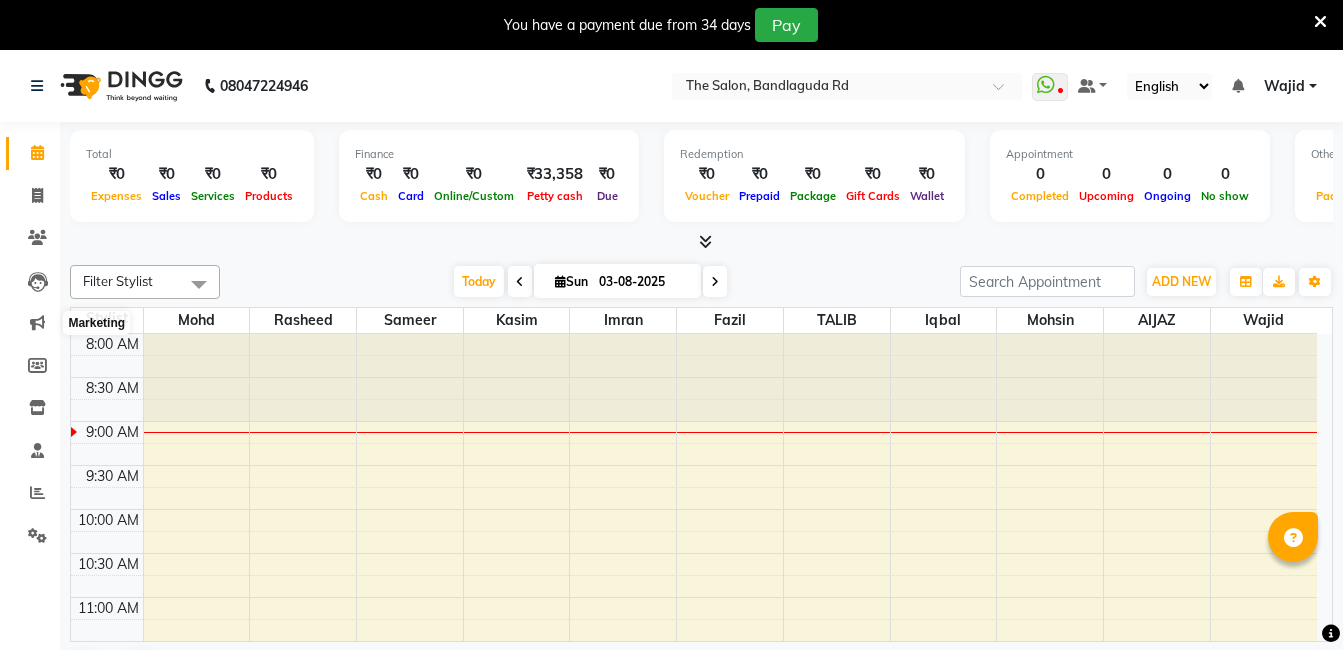 scroll, scrollTop: 0, scrollLeft: 0, axis: both 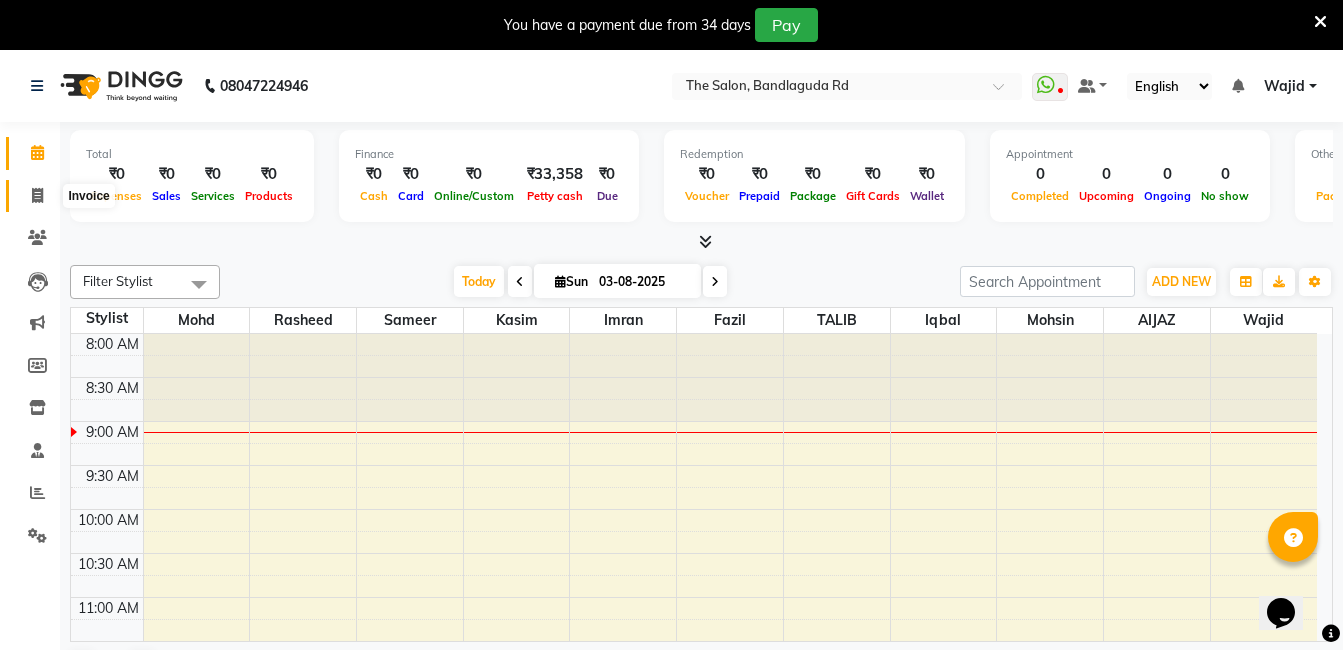 click 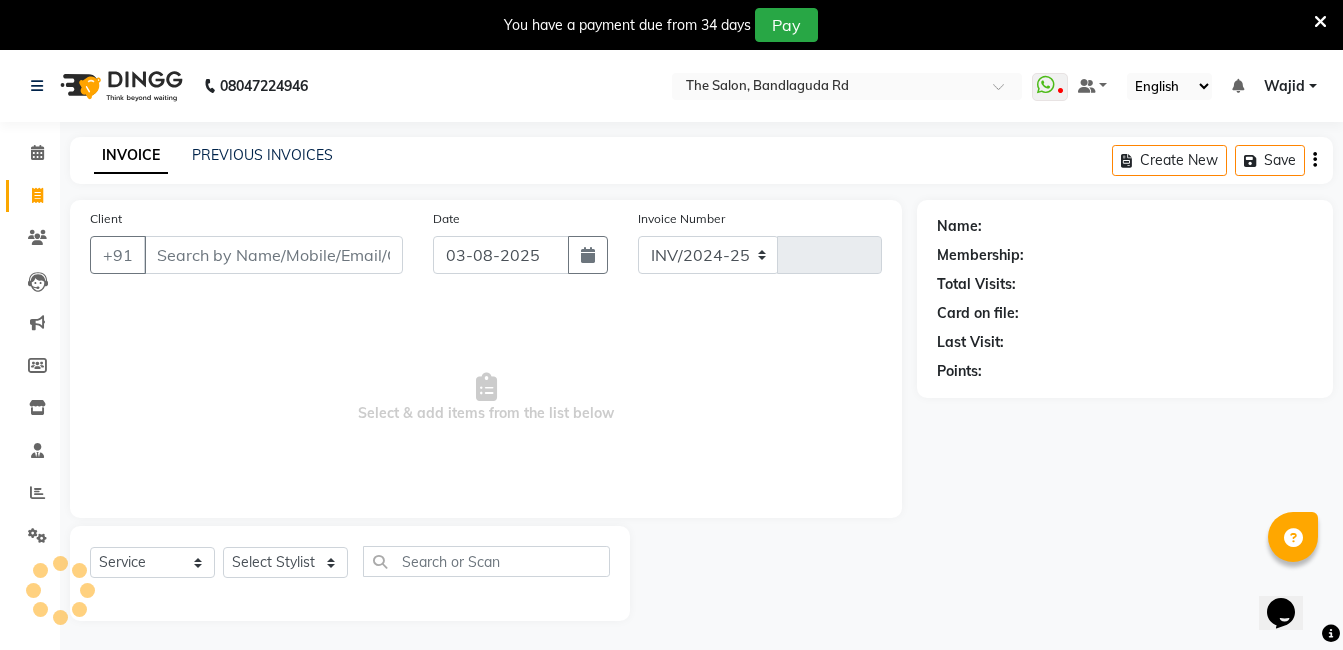 select on "5198" 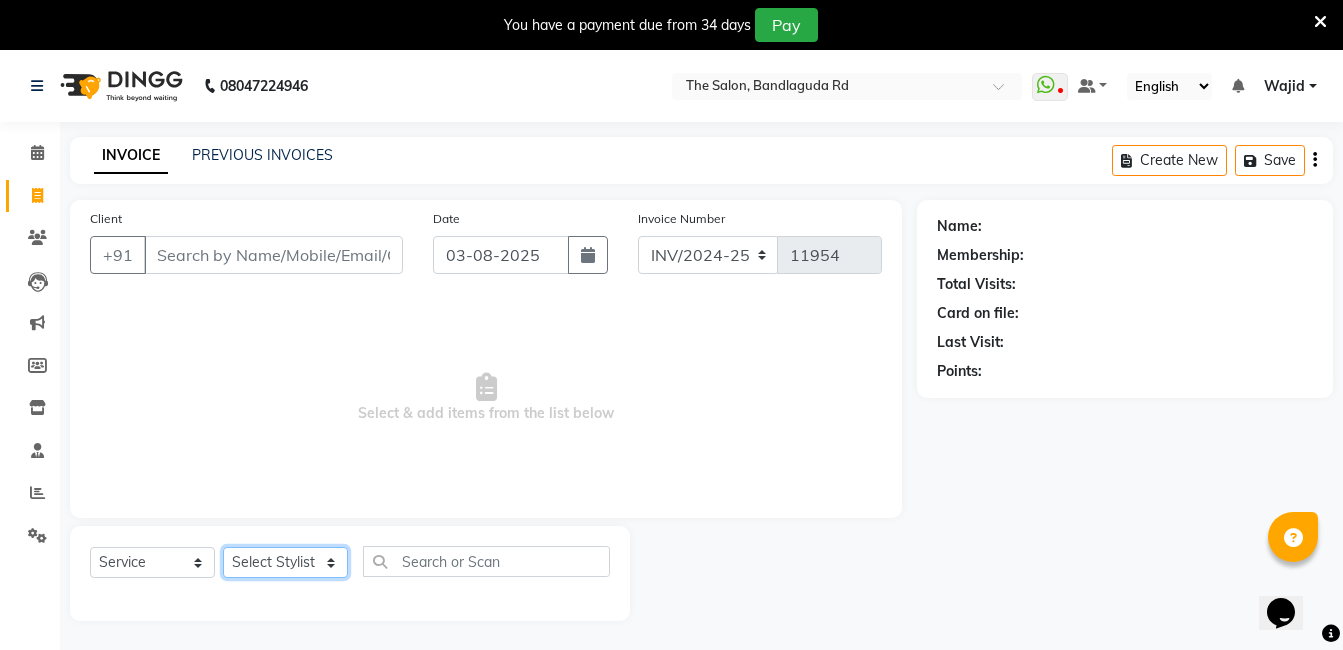 click on "Select Stylist [FIRST] [FIRST] [FIRST] [FIRST] [FIRST] [FIRST] [FIRST] [FIRST] [FIRST] [FIRST] [FIRST] [FIRST]" 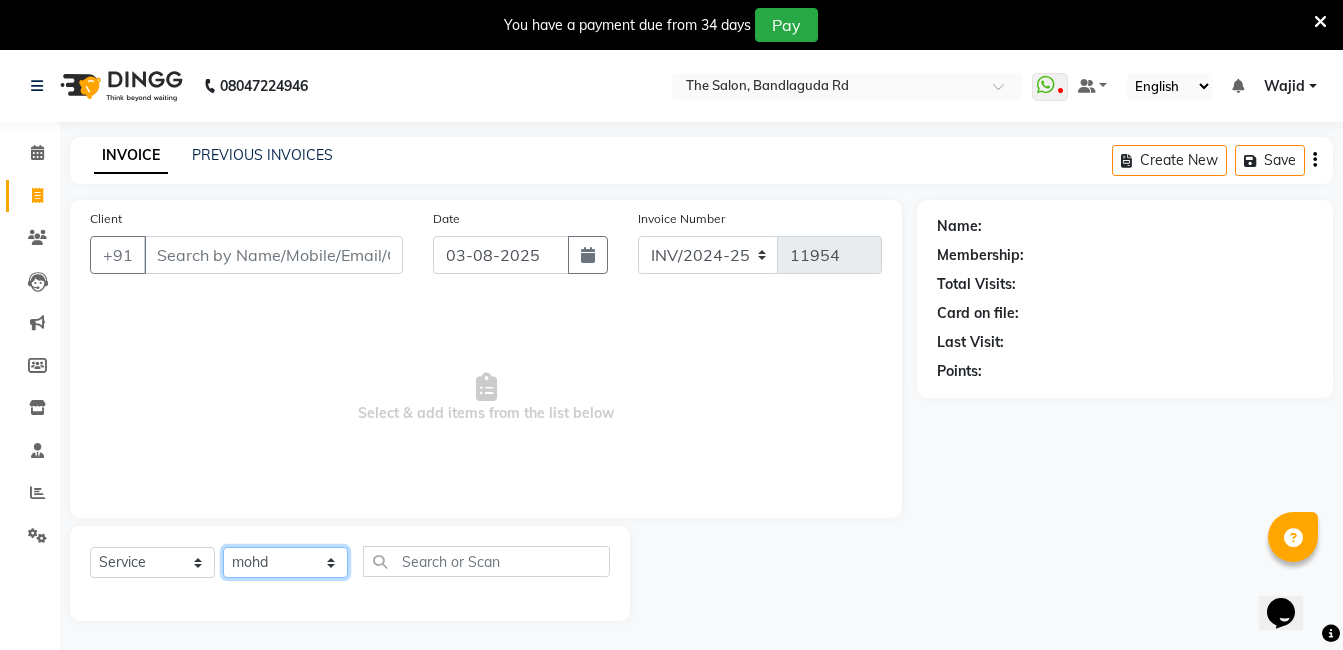 click on "Select Stylist [FIRST] [FIRST] [FIRST] [FIRST] [FIRST] [FIRST] [FIRST] [FIRST] [FIRST] [FIRST] [FIRST] [FIRST]" 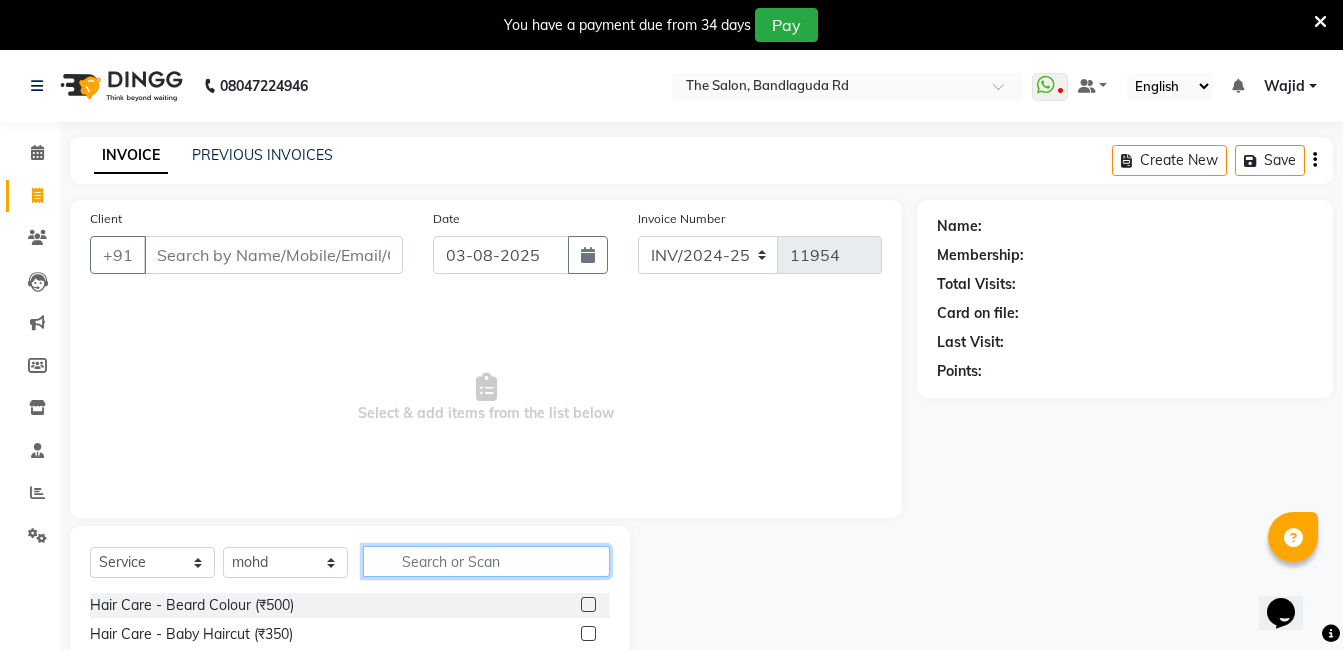 click 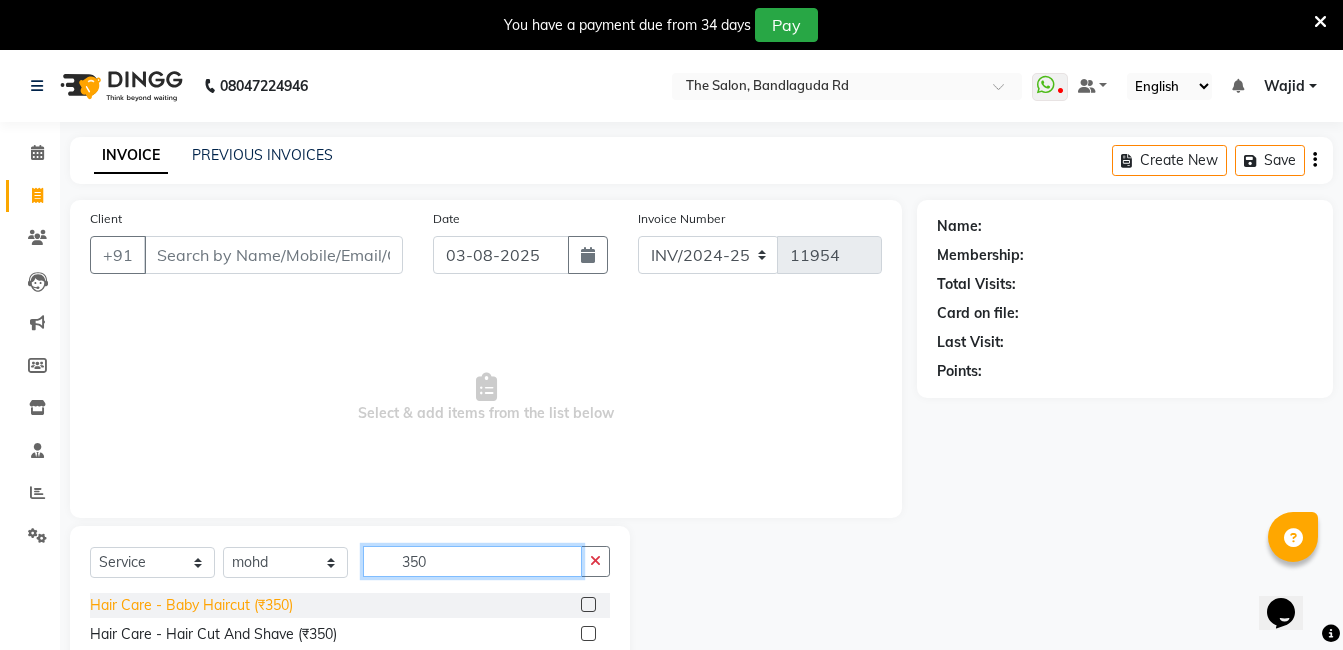 type on "350" 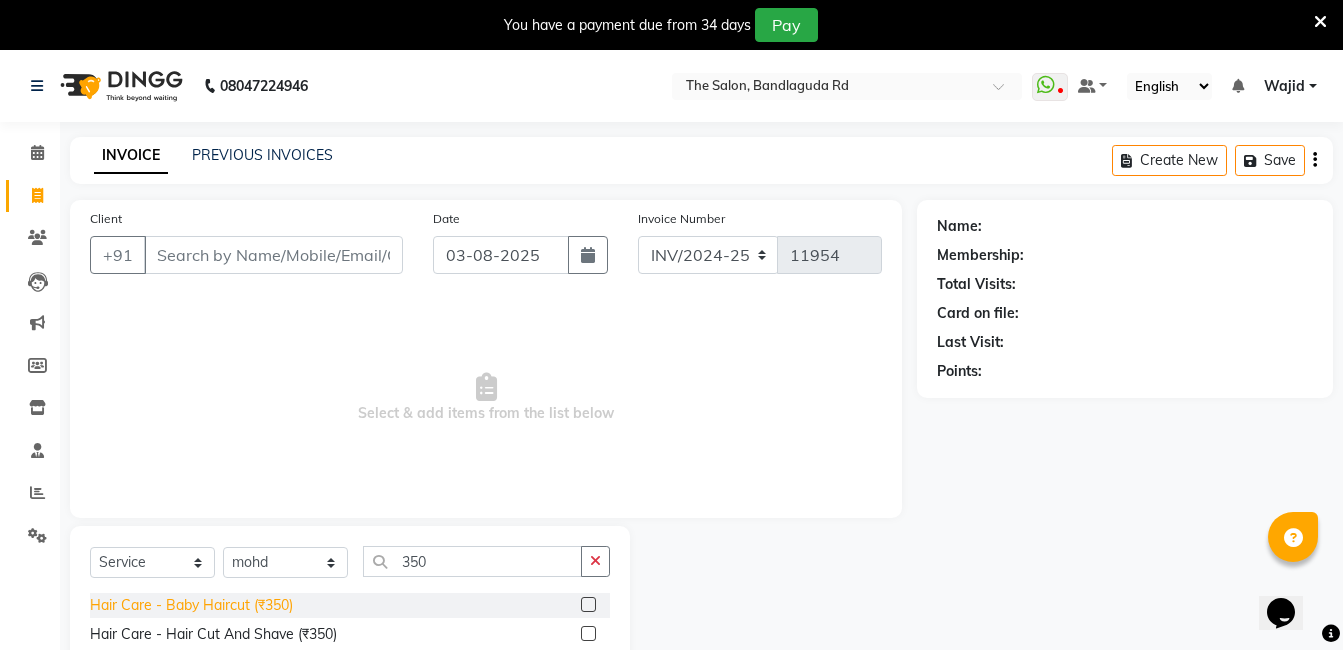 click on "Hair Care - Baby Haircut (₹350)" 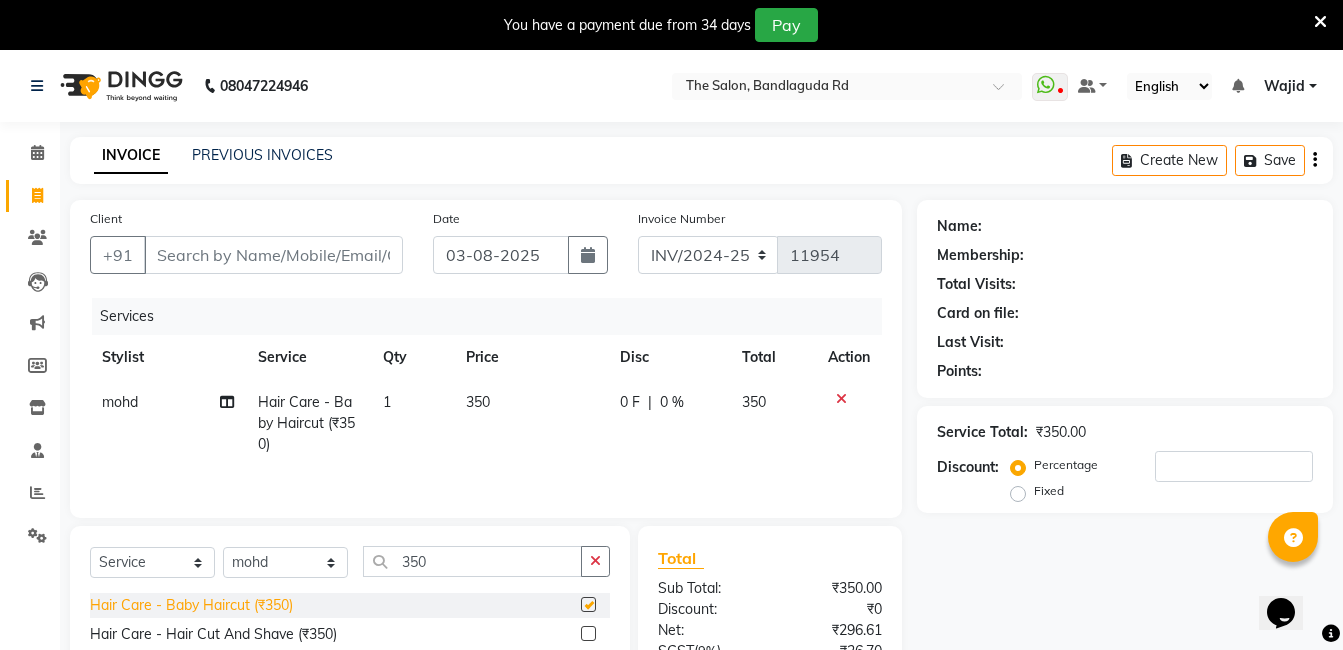 checkbox on "false" 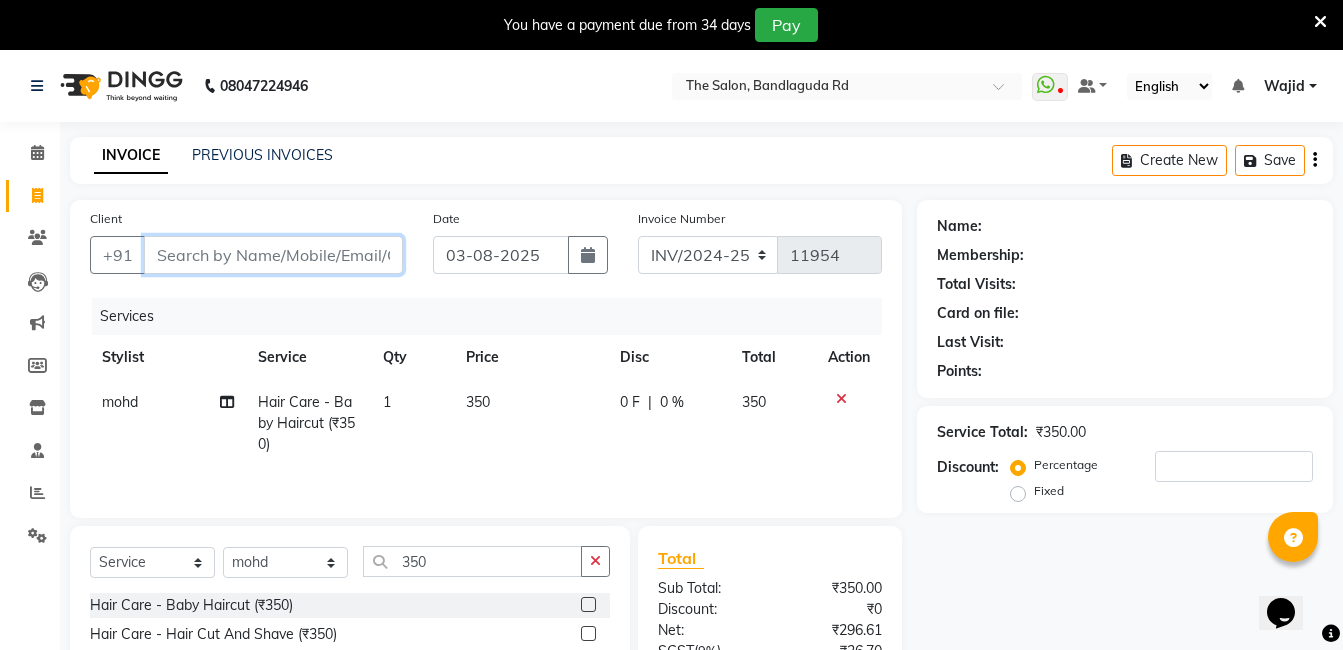 click on "Client" at bounding box center [273, 255] 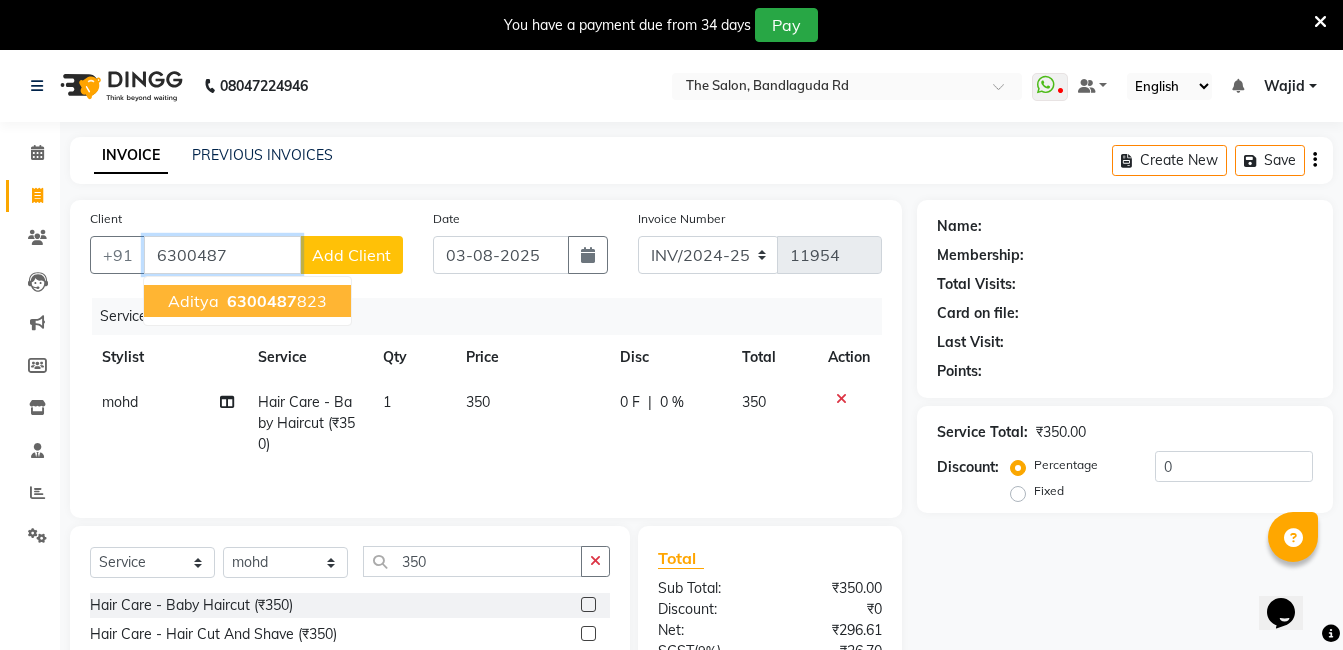 click on "[FIRST] 6300487 823" at bounding box center (247, 301) 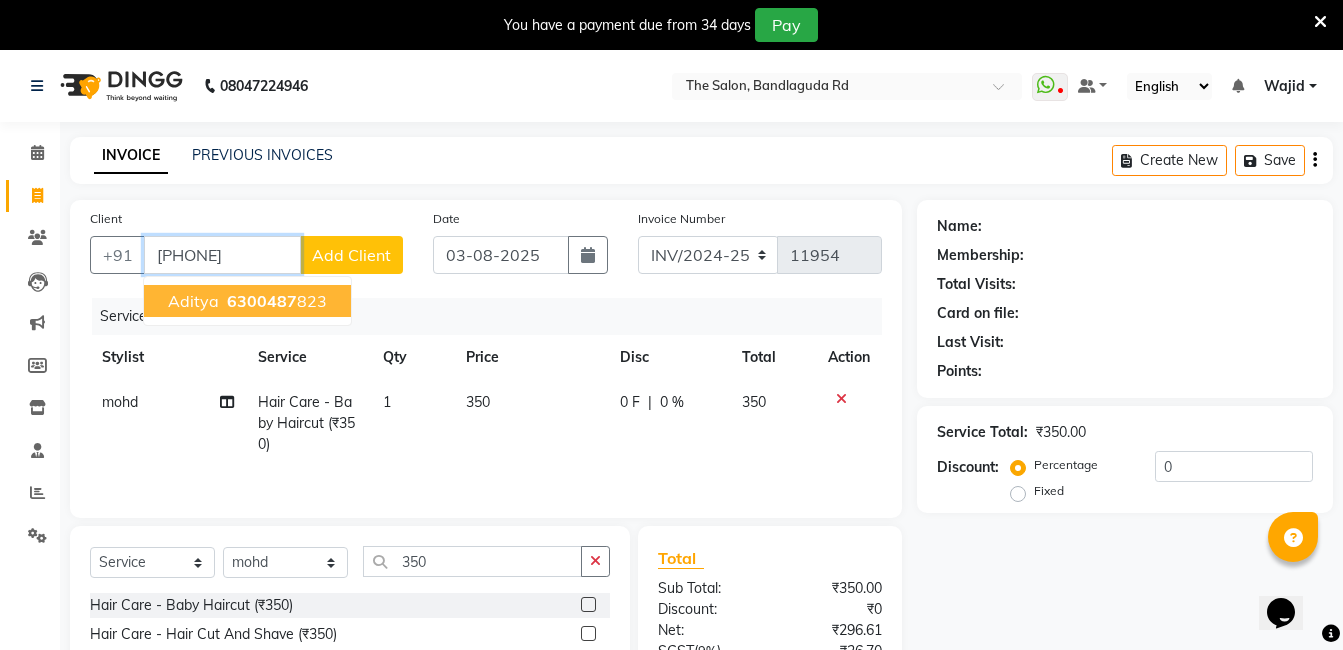 type on "[PHONE]" 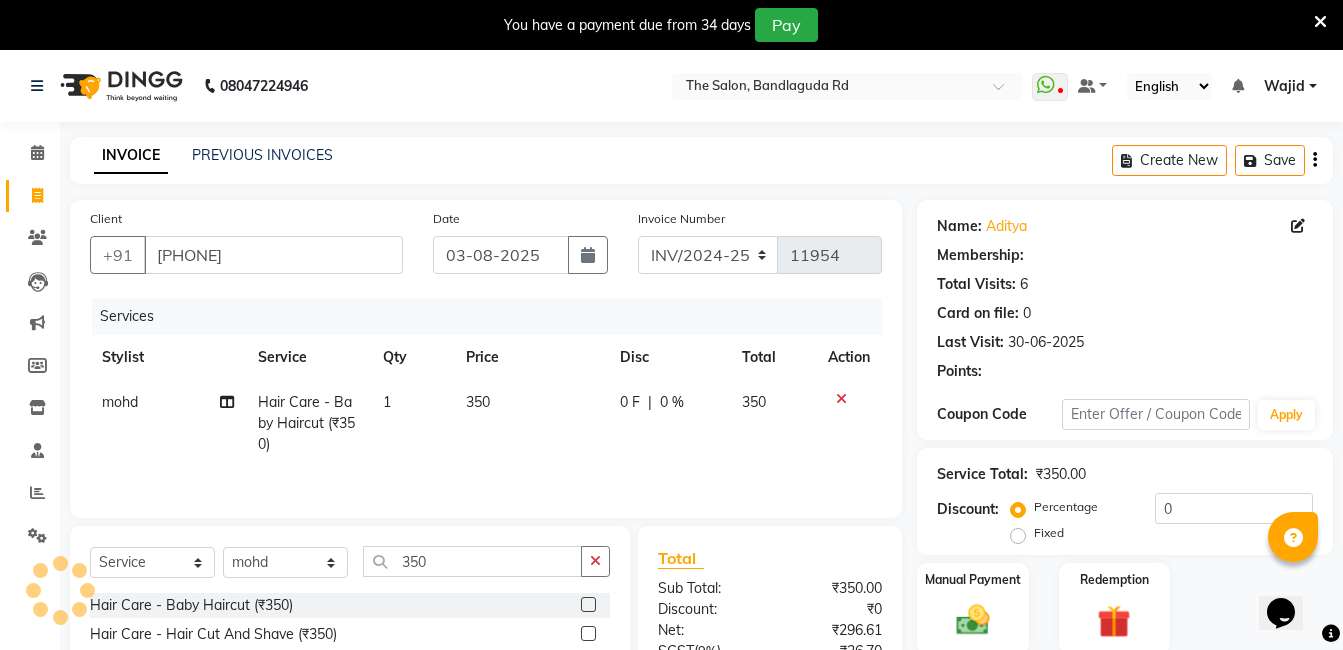 type on "20" 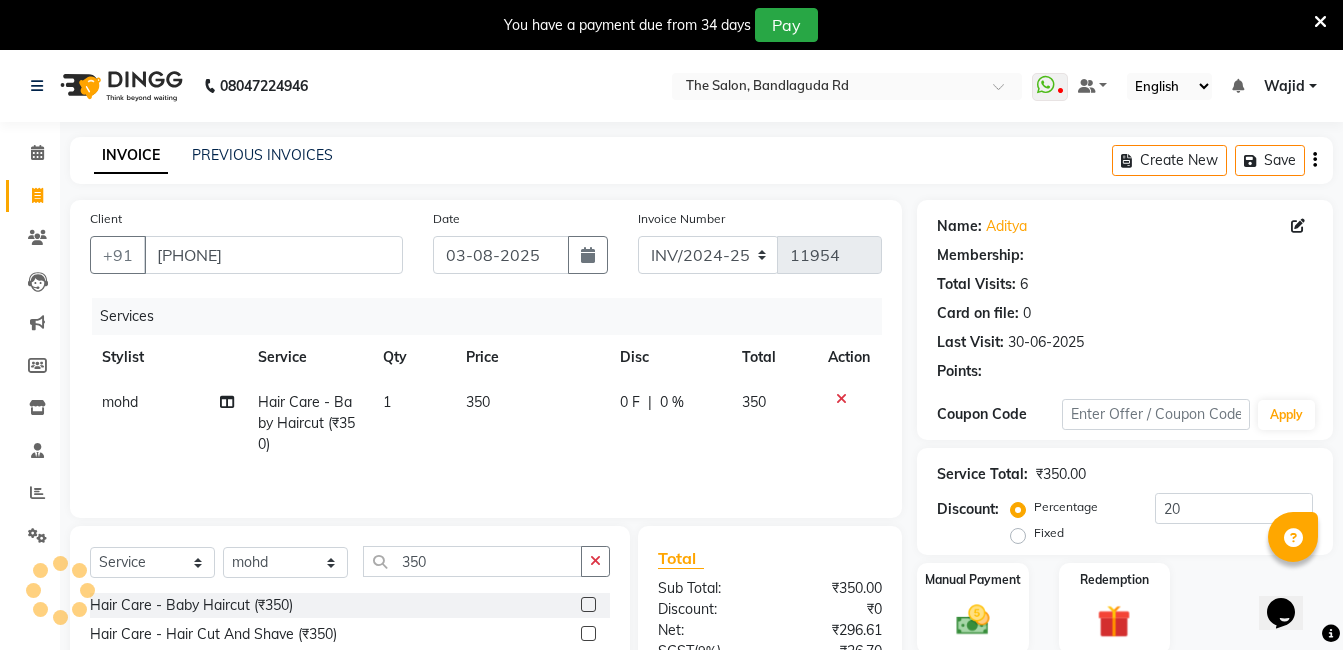 select on "2: Object" 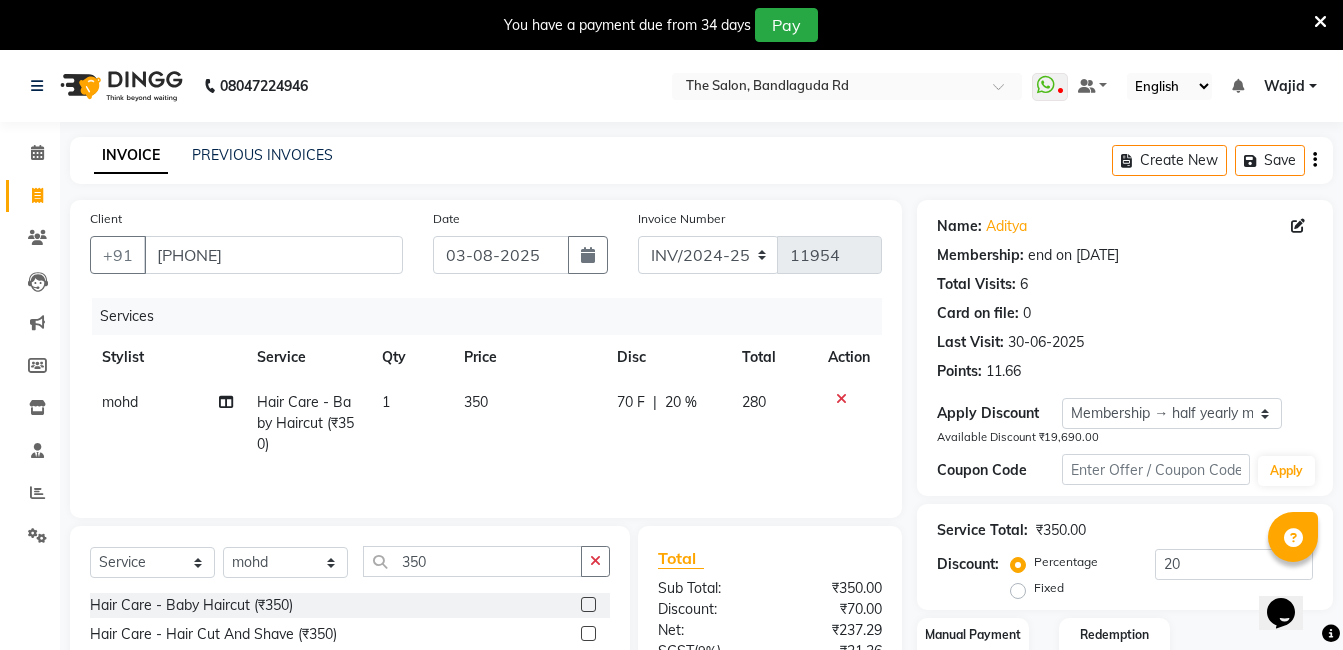 scroll, scrollTop: 201, scrollLeft: 0, axis: vertical 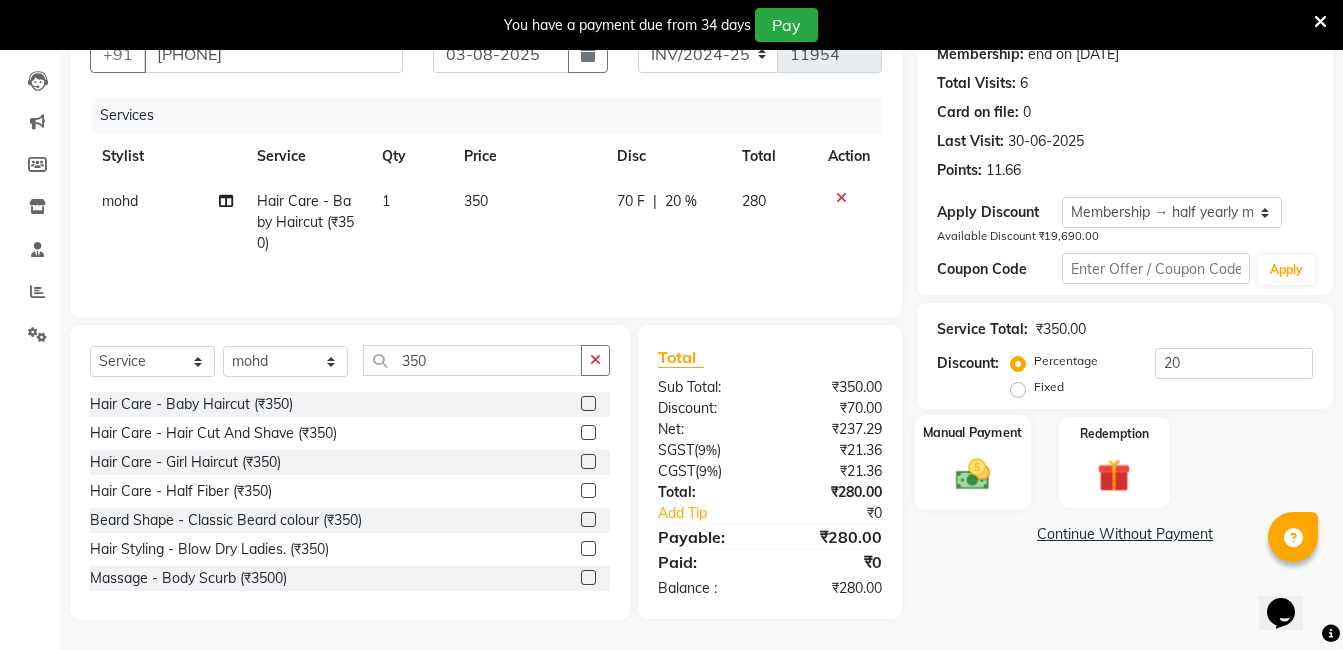click 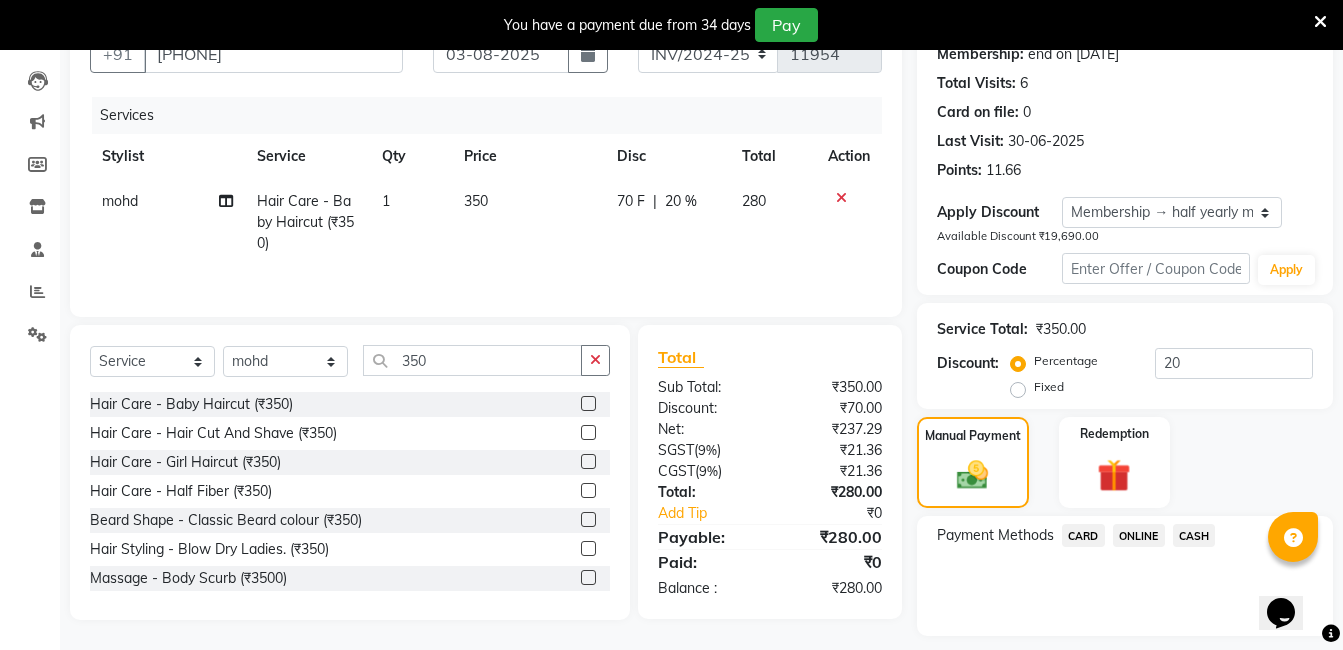 click on "CASH" 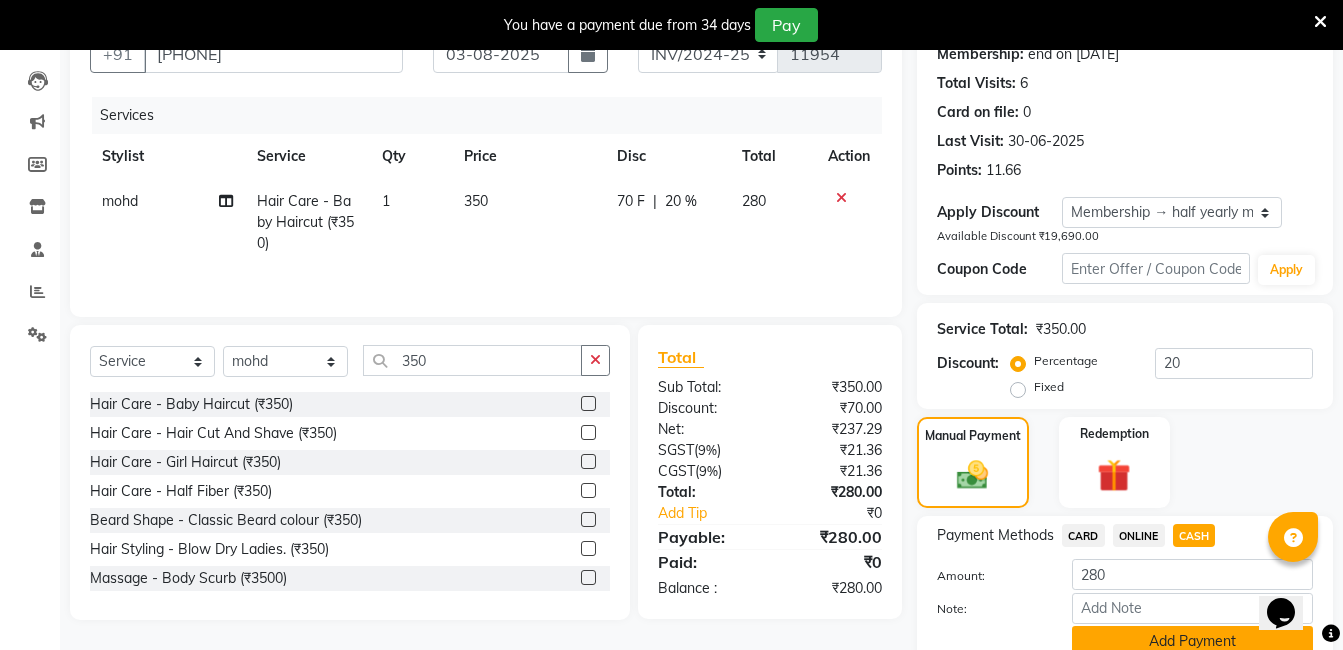 click on "Add Payment" 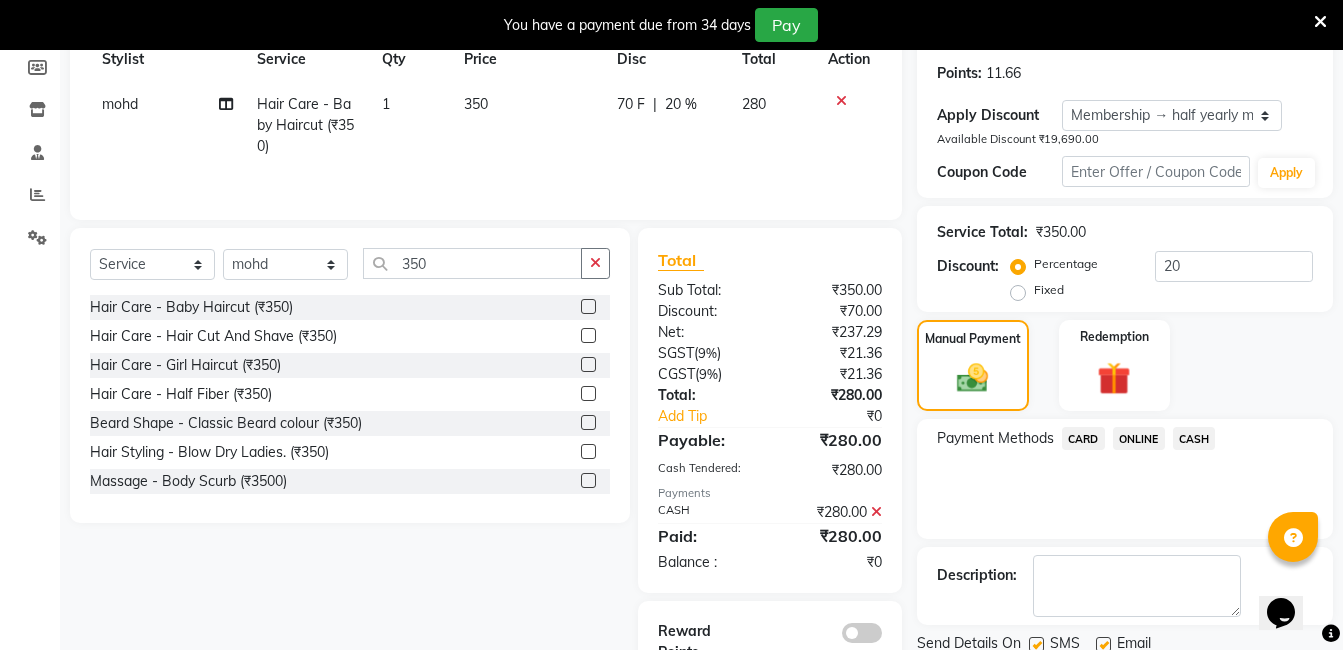 scroll, scrollTop: 371, scrollLeft: 0, axis: vertical 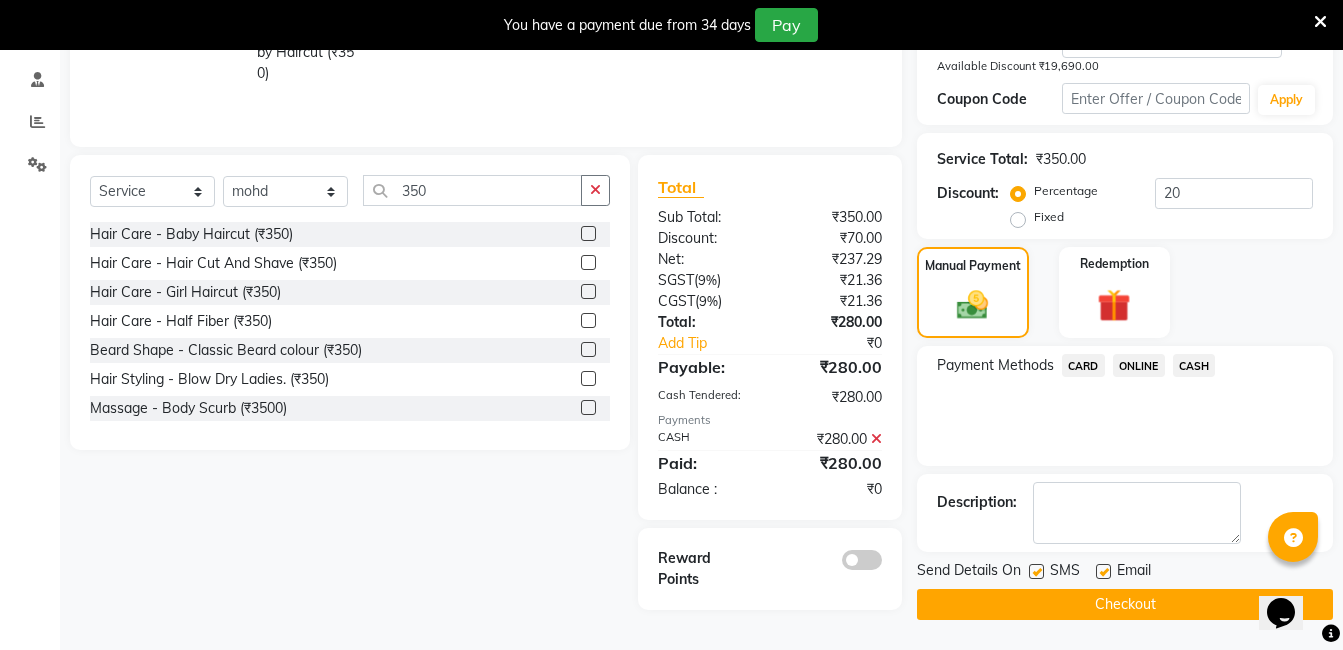 click on "Checkout" 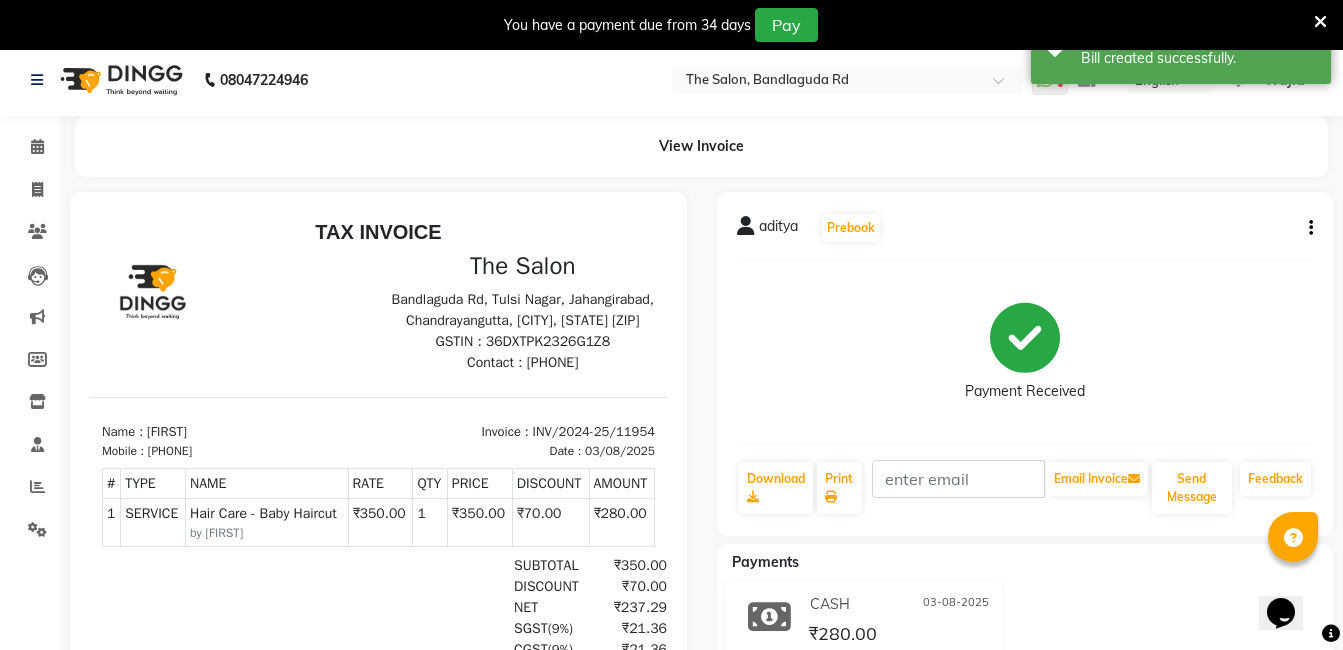 scroll, scrollTop: 0, scrollLeft: 0, axis: both 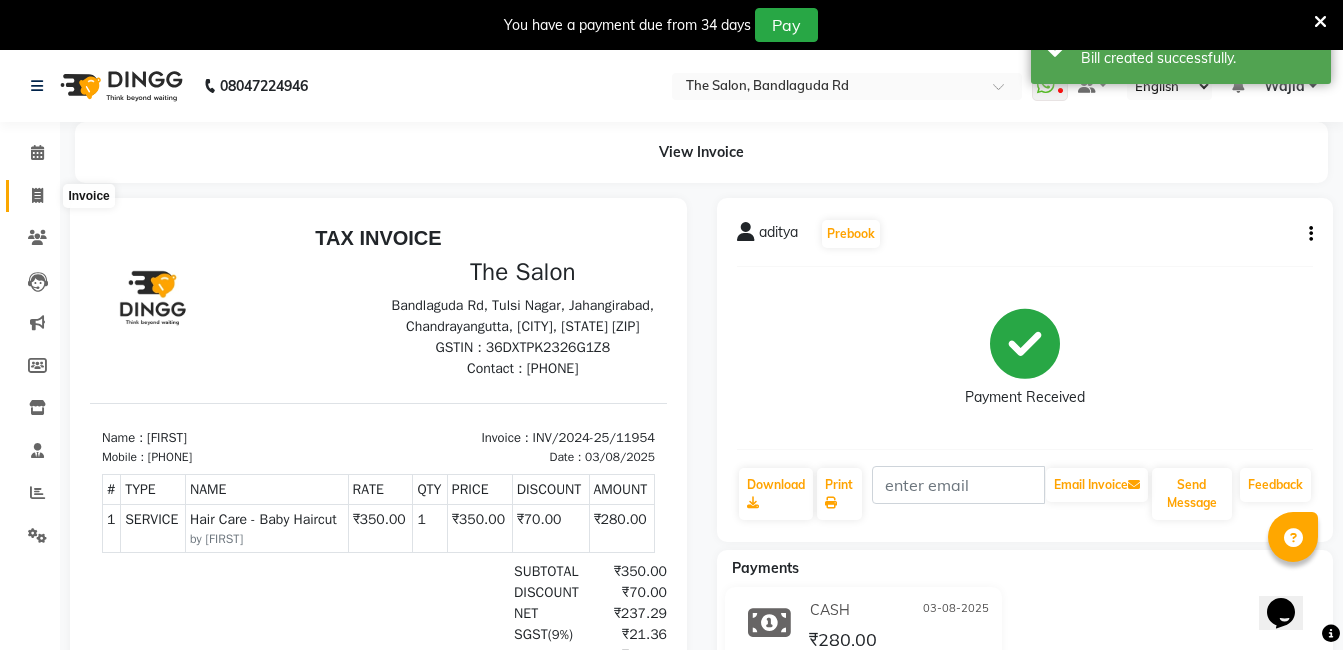 click 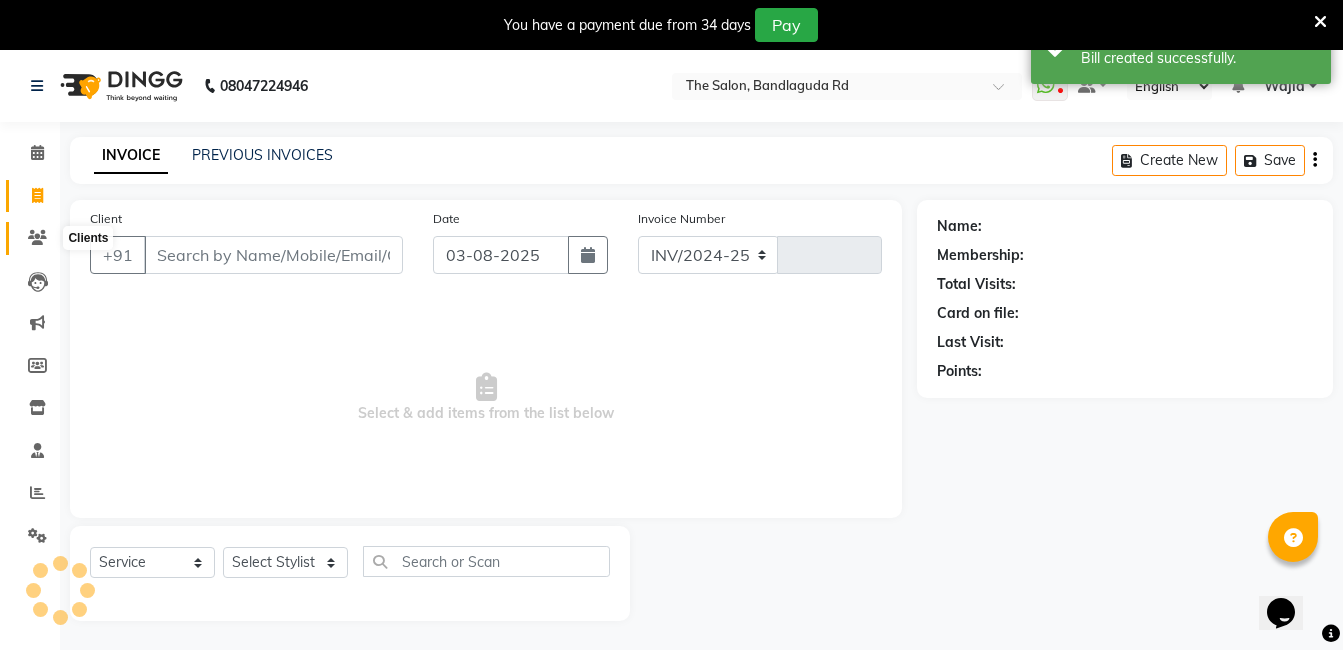 select on "5198" 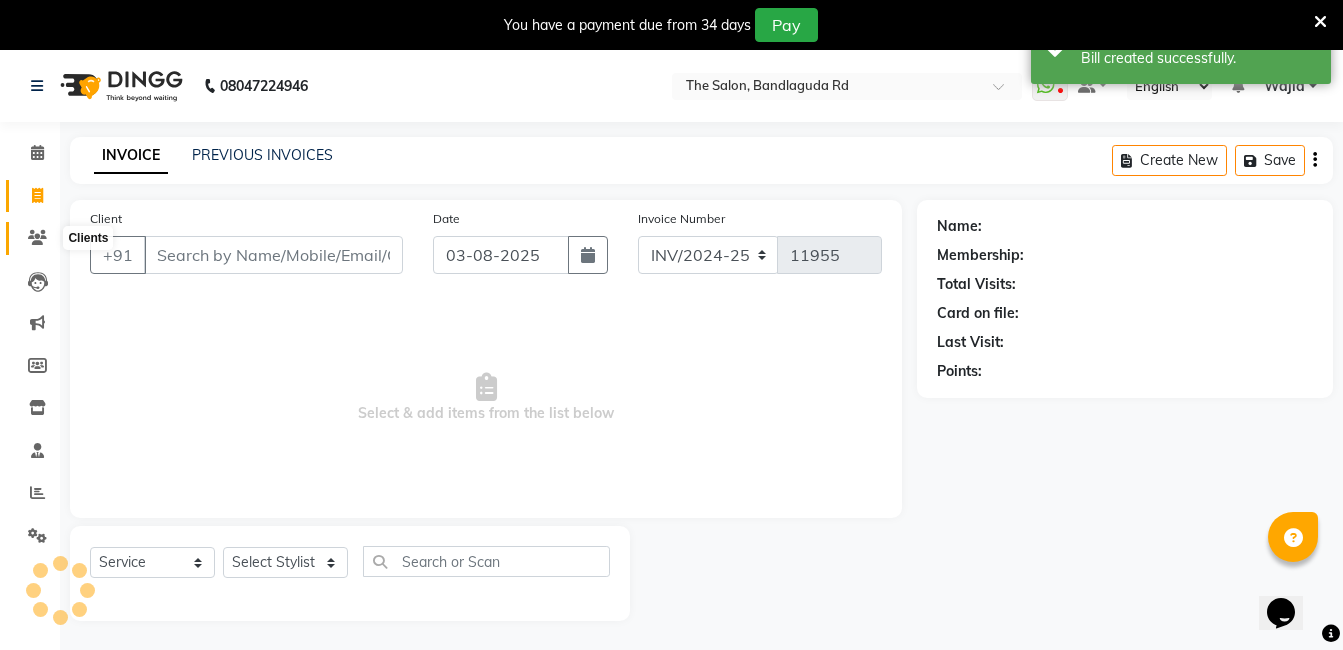 scroll, scrollTop: 50, scrollLeft: 0, axis: vertical 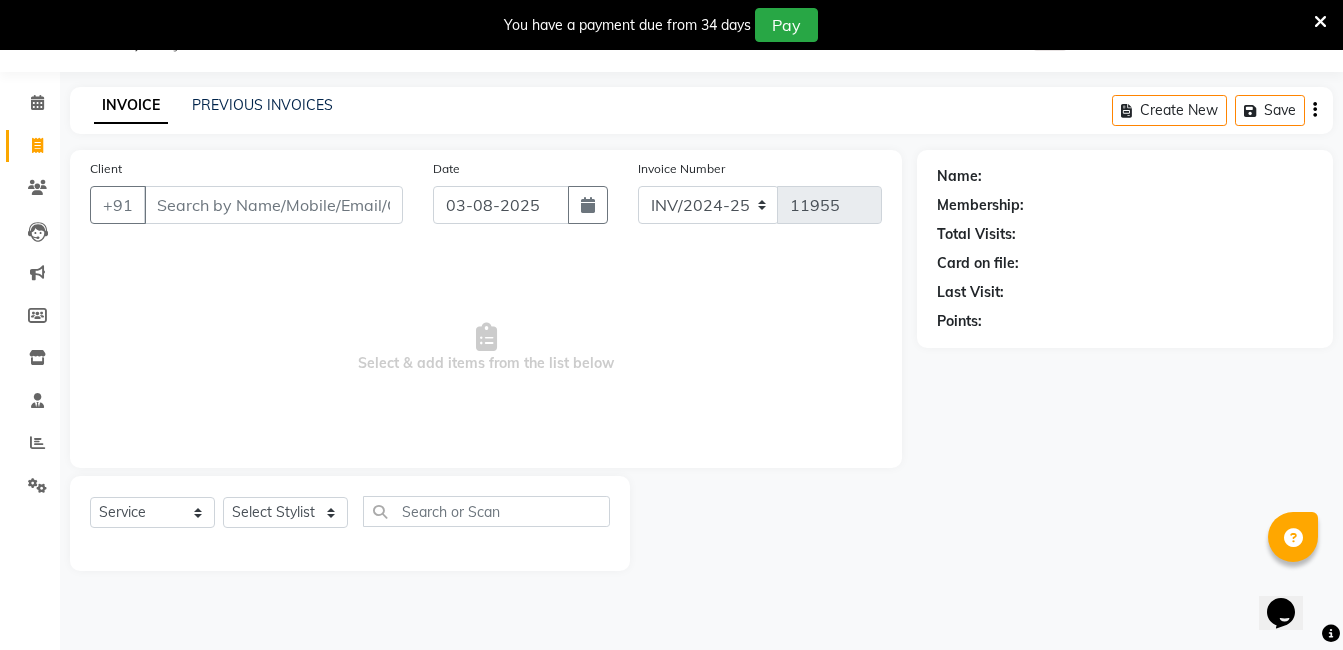 click on "Create New   Save" 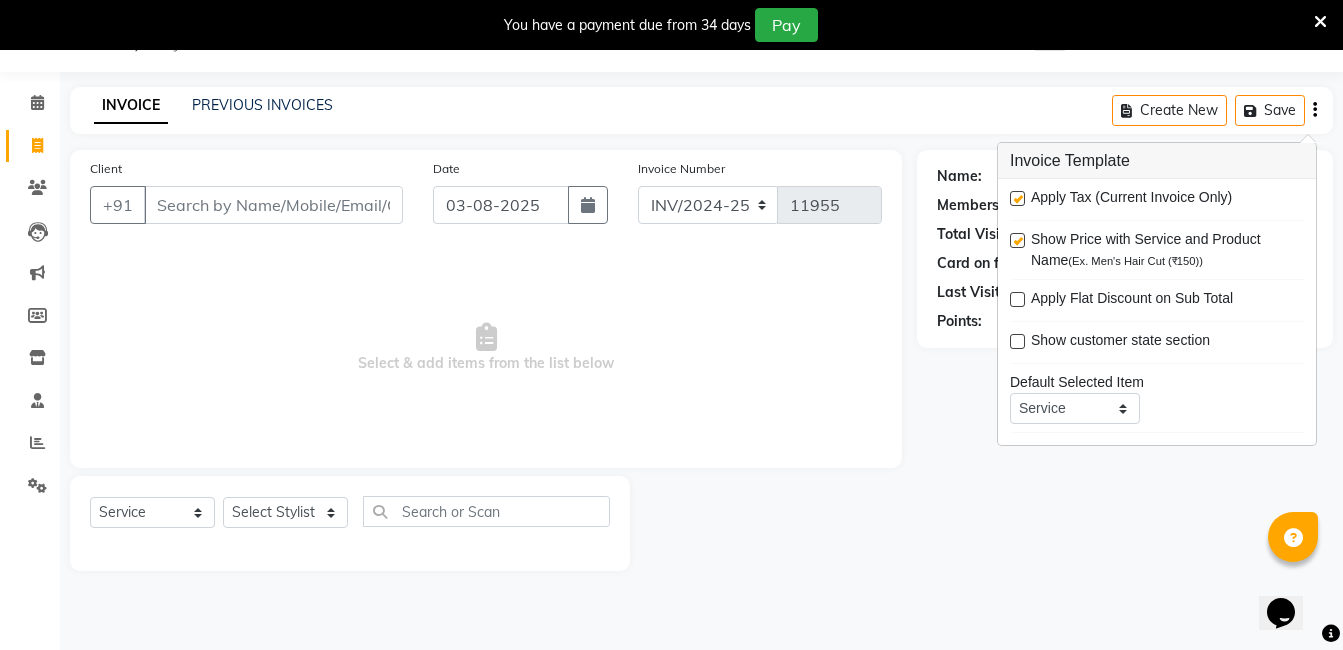click on "INVOICE PREVIOUS INVOICES Create New   Save" 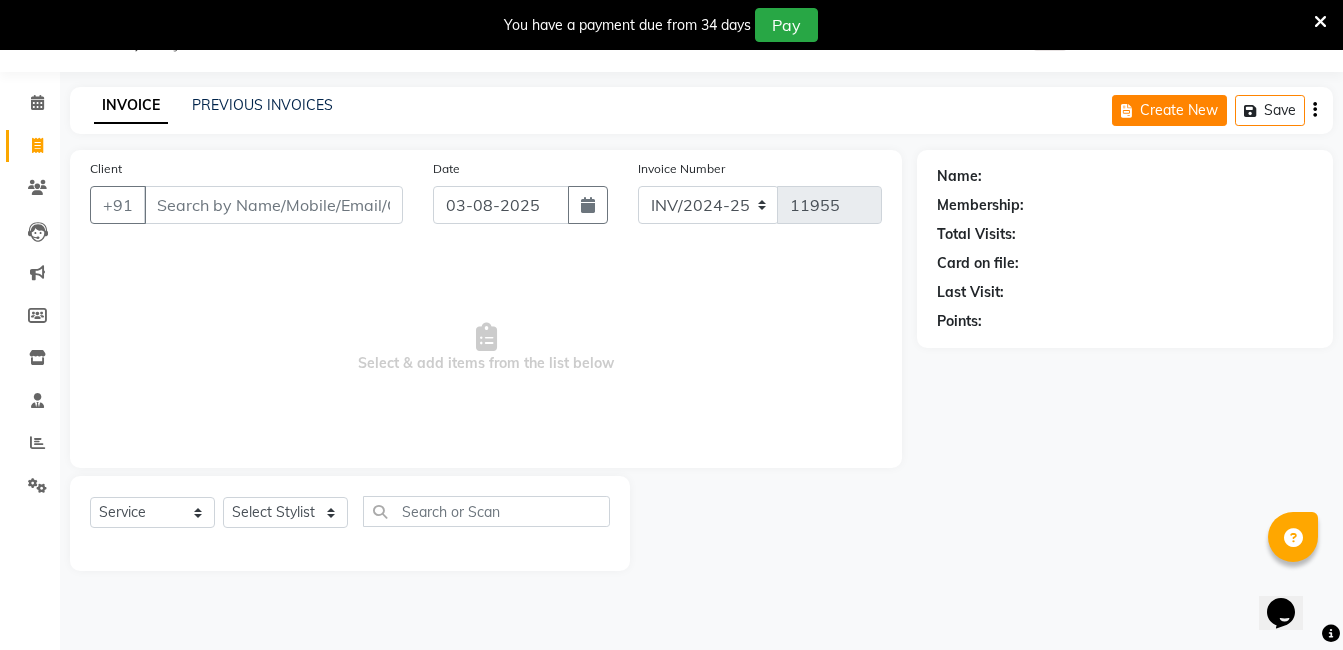click 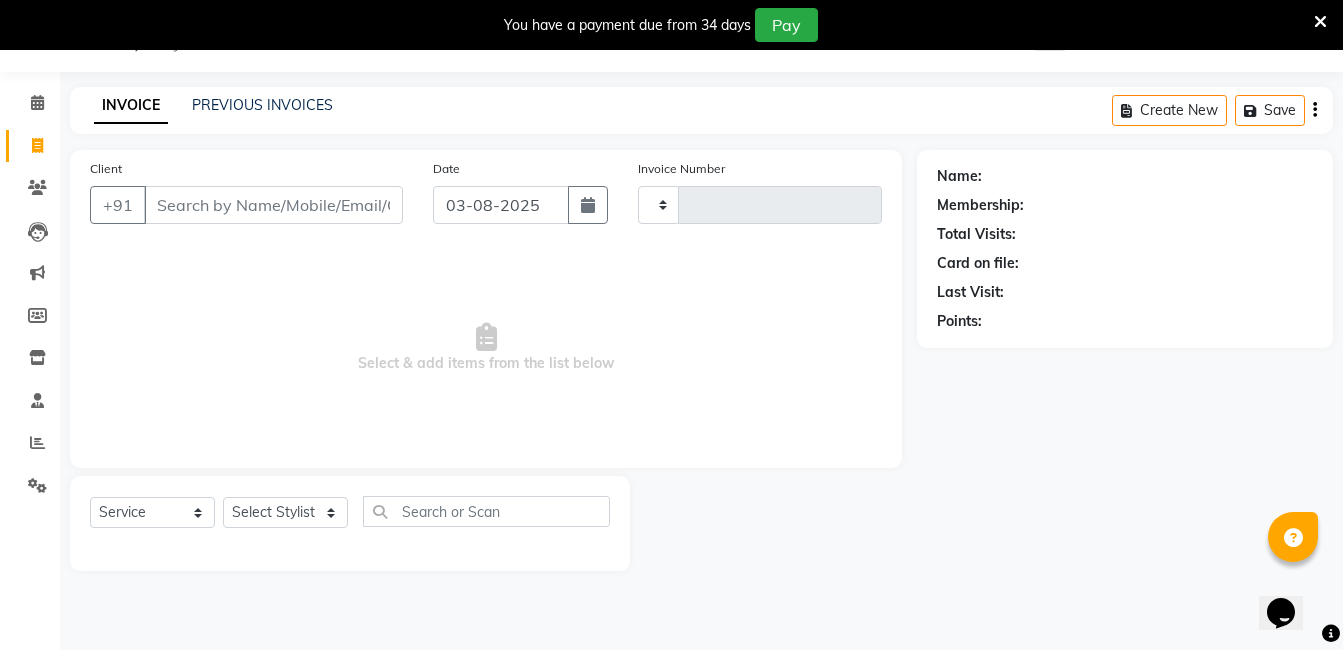 type on "11955" 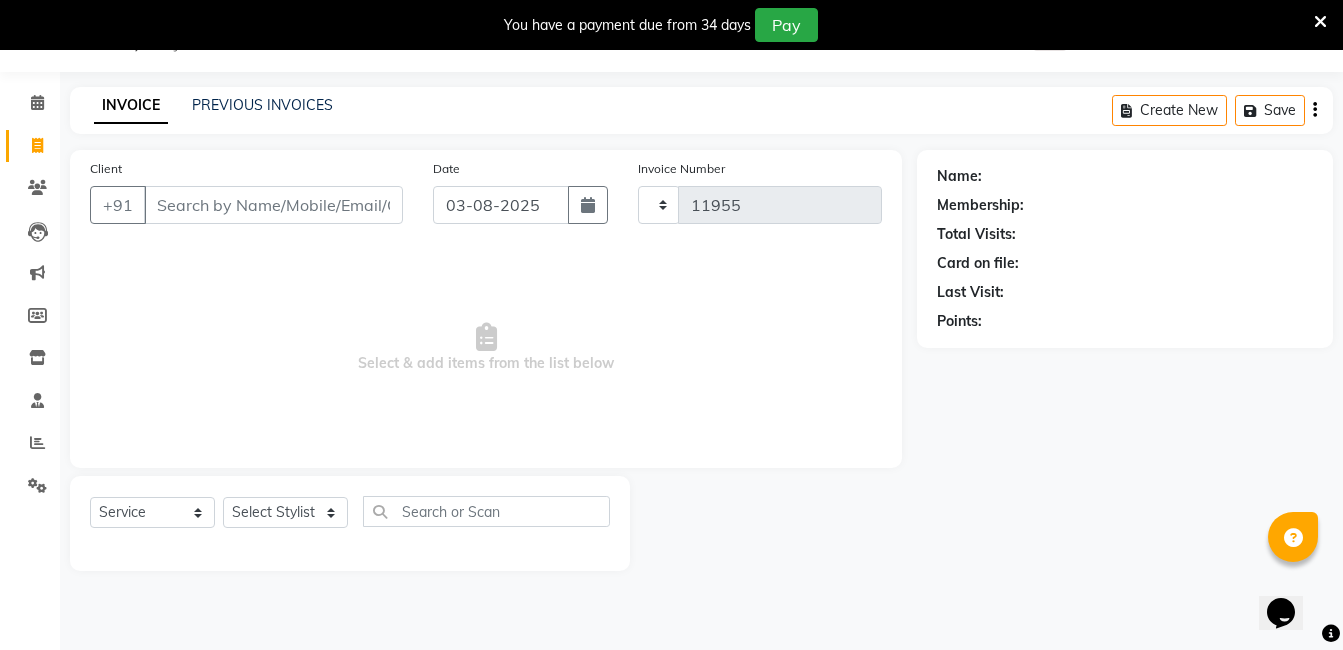 select on "5198" 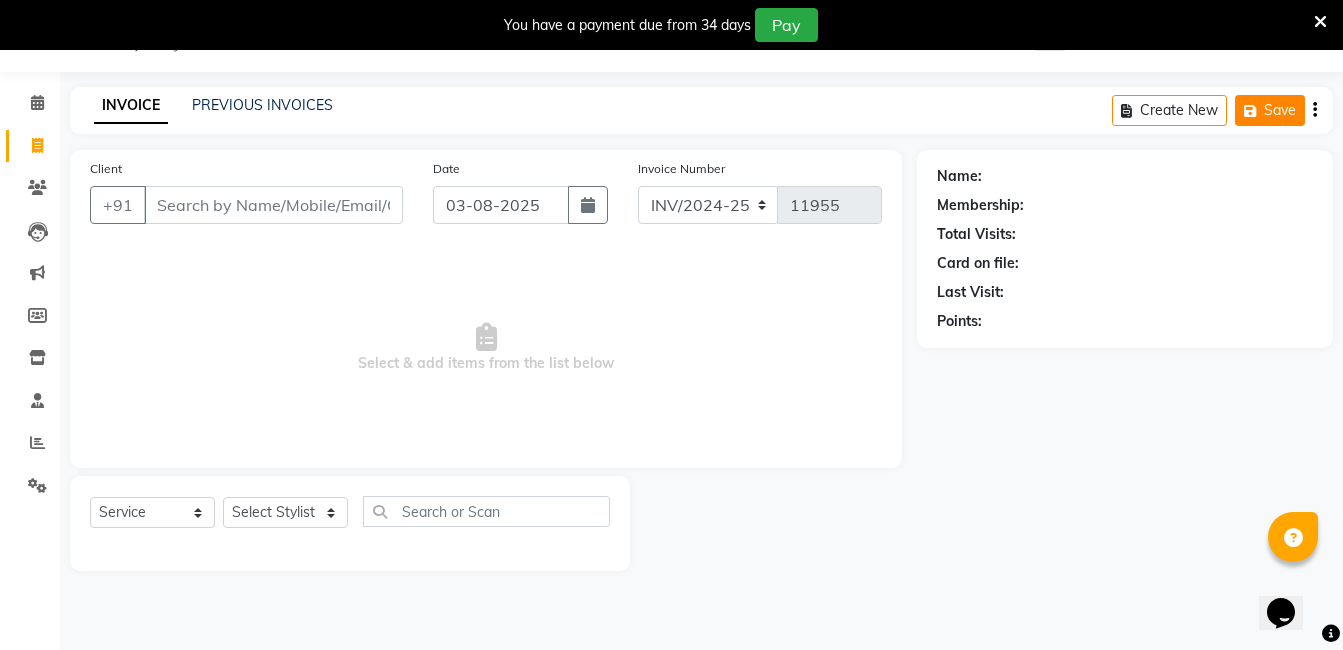 click 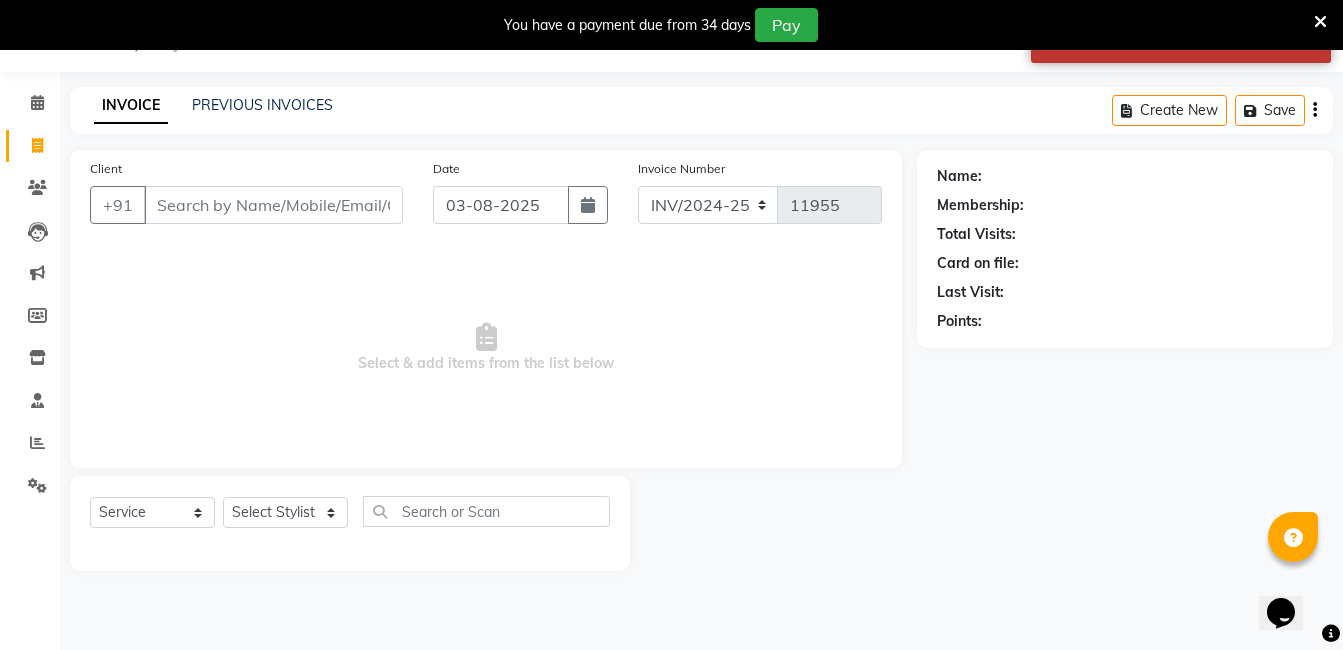click on "08047224946 Select Location × The Salon, Bandlaguda Rd WhatsApp Status ✕ Status: Disconnected Recent Service Activity: 01-01-1970 05:30 AM 08047224946 Whatsapp Settings Default Panel My Panel English ENGLISH Español العربية मराठी हिंदी ગુજરાતી தமிழ் 中文 Notifications nothing to show [FIRST] Manage Profile Change Password Sign out Version:3.15.11 ☀ The Salon, Bandlaguda Rd Calendar Invoice Clients Leads Marketing Members Inventory Staff Reports Settings Completed InProgress Upcoming Dropped Tentative Check-In Confirm Bookings Segments Page Builder INVOICE PREVIOUS INVOICES Create New Save Client +91 Date 03-08-2025 Invoice Number INV/2024-25 V/2025 V/2025-26 11955 Select & add items from the list below Select Service Product Membership Package Voucher Prepaid Gift Card Select Stylist [FIRST] [FIRST] [FIRST] [FIRST] [FIRST] [FIRST] [FIRST] [FIRST] [FIRST] [FIRST] [FIRST] [FIRST] Name: Membership: Total Visits: Card on file: Last Visit:" at bounding box center (671, 325) 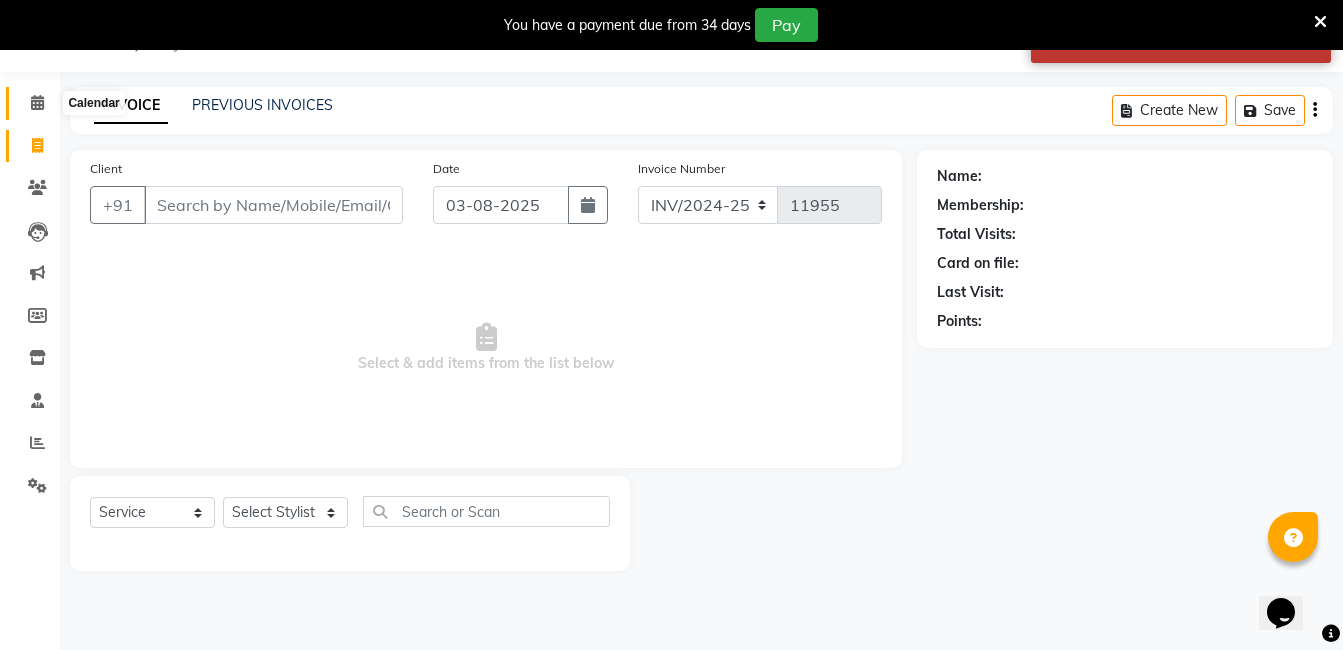 click 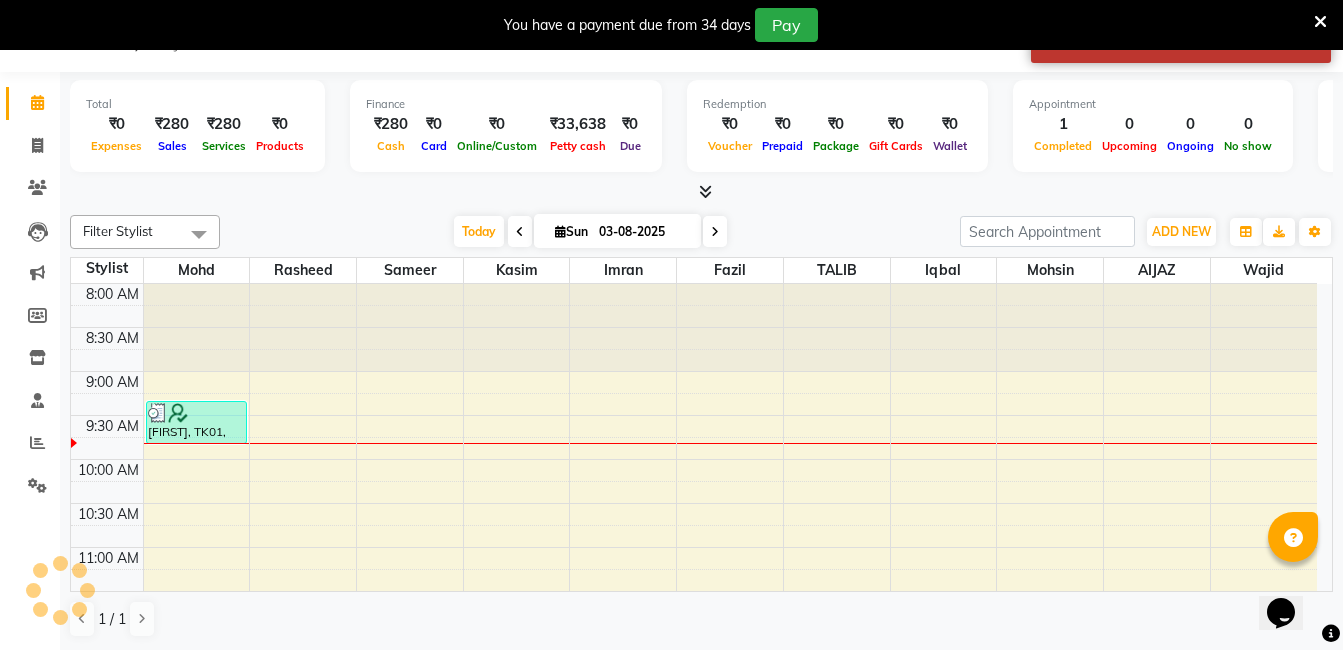 scroll, scrollTop: 89, scrollLeft: 0, axis: vertical 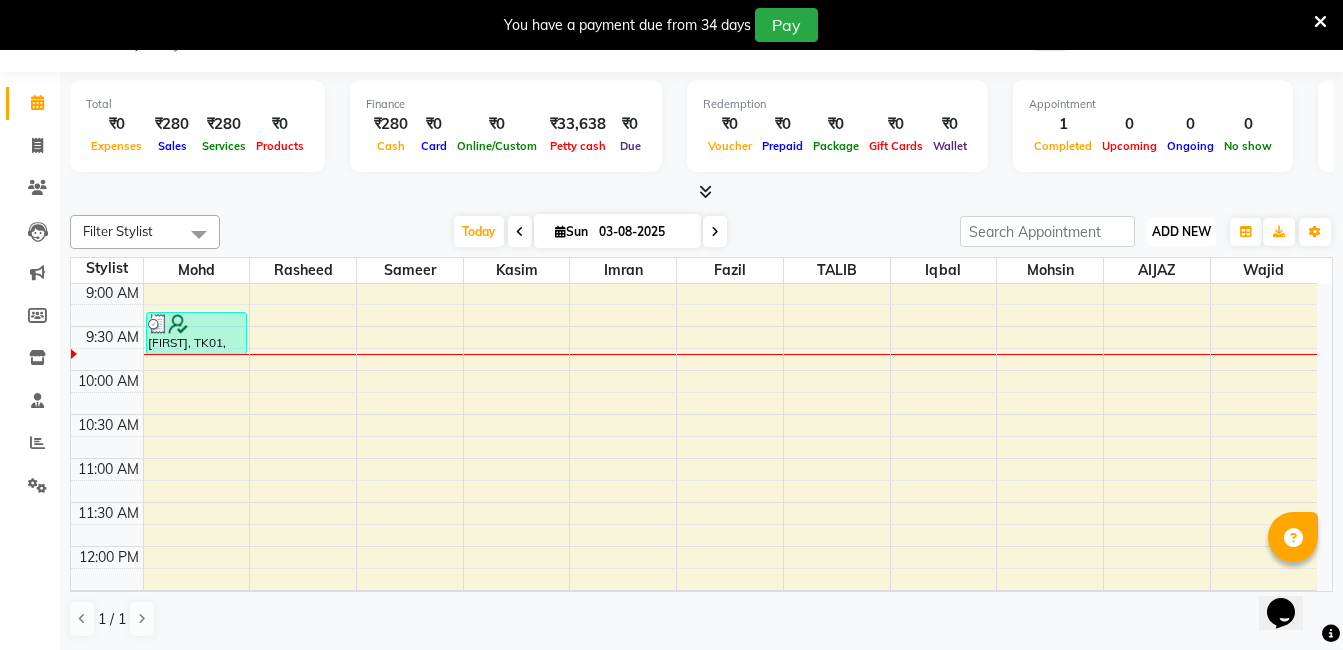 click on "ADD NEW" at bounding box center (1181, 231) 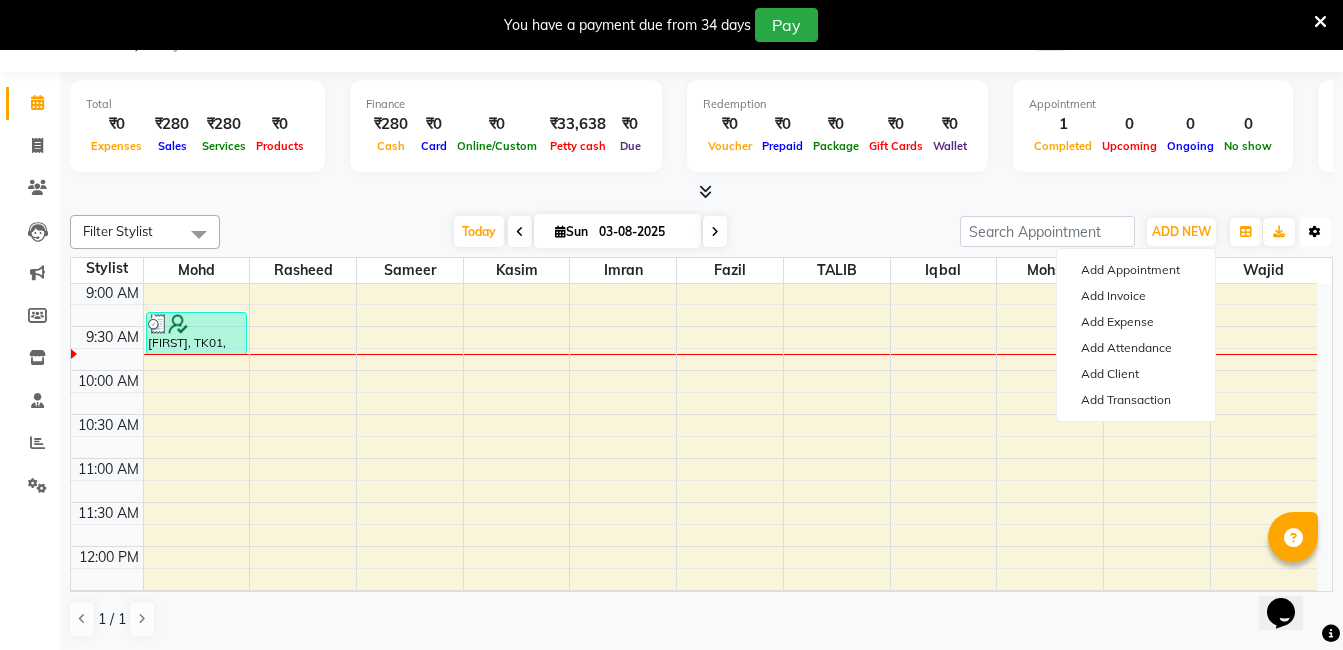 click on "Toggle Dropdown" at bounding box center [1315, 232] 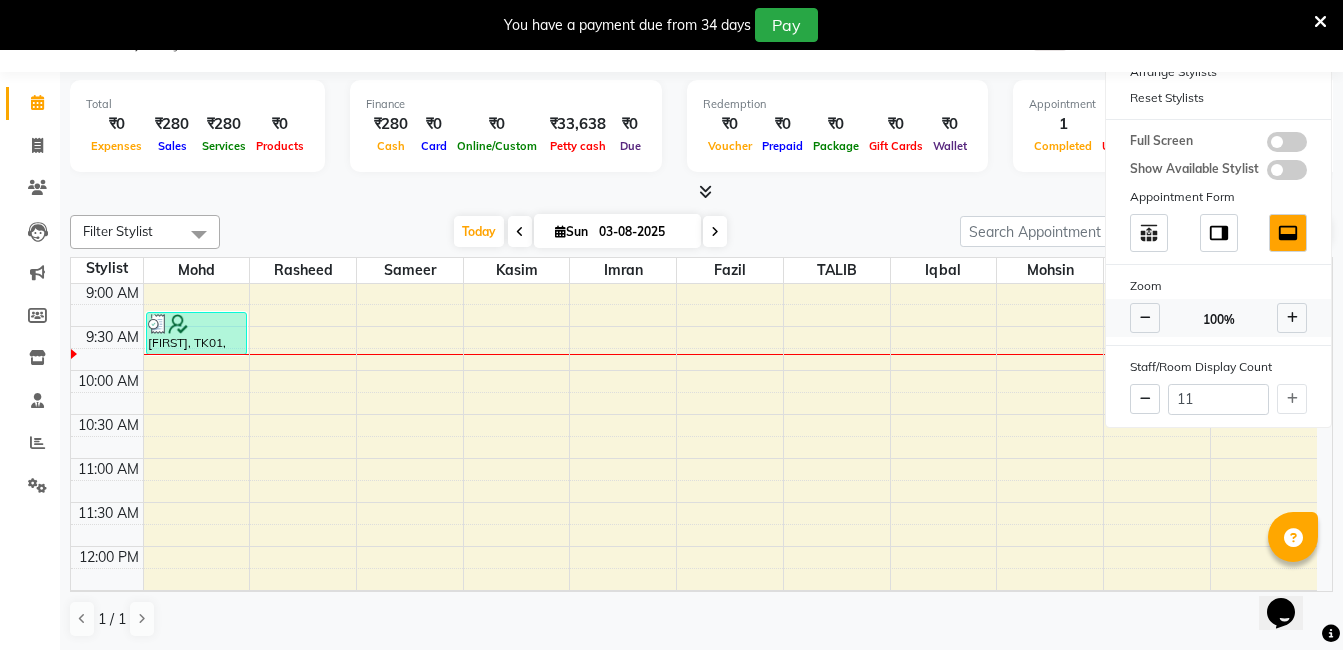 click at bounding box center [1292, 318] 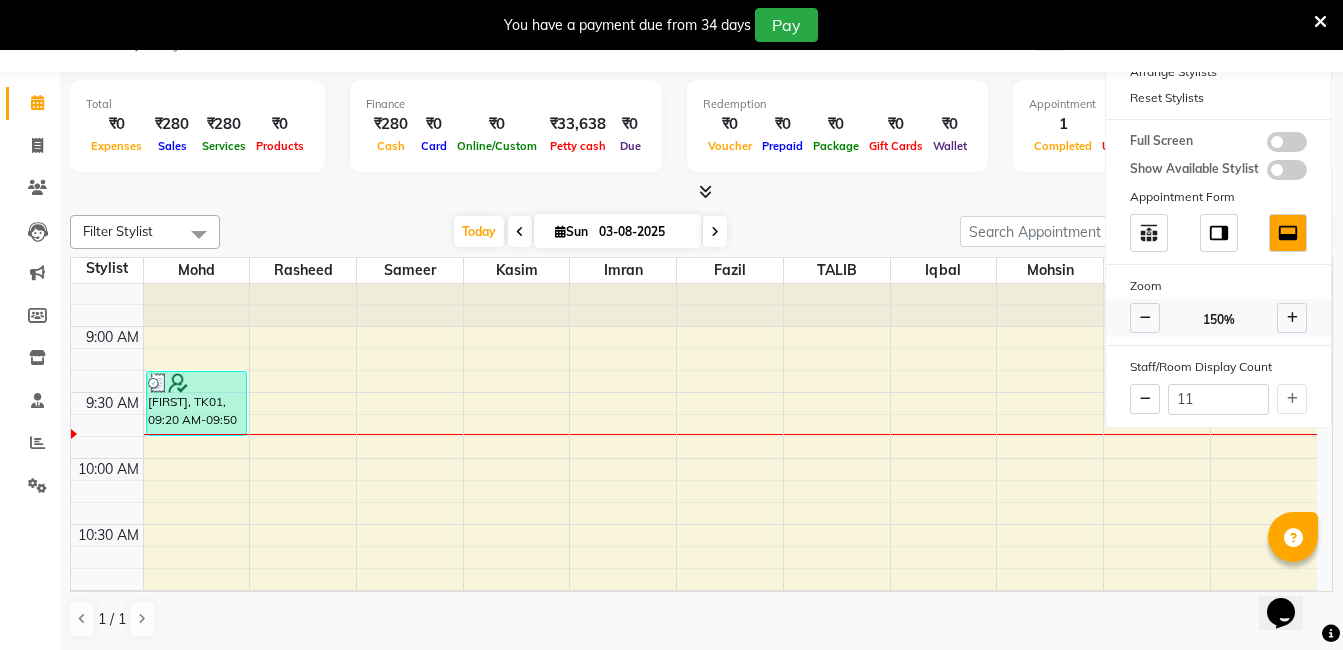 click at bounding box center (1292, 318) 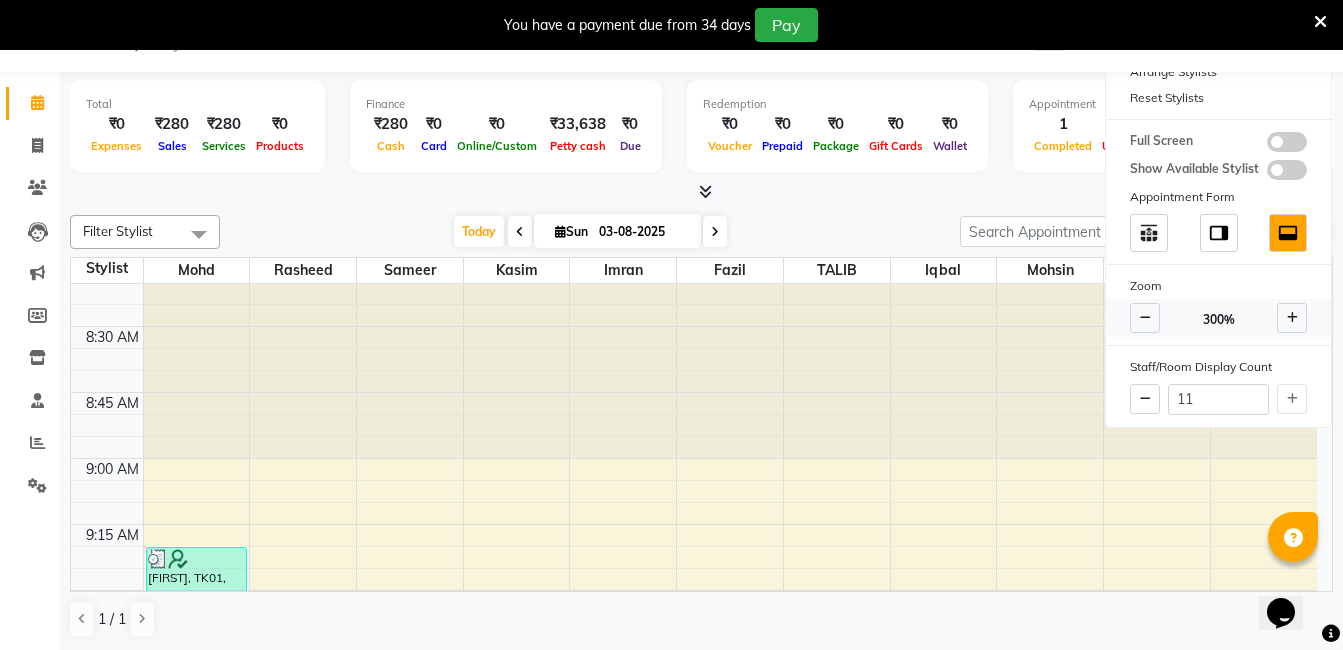 click at bounding box center (1145, 318) 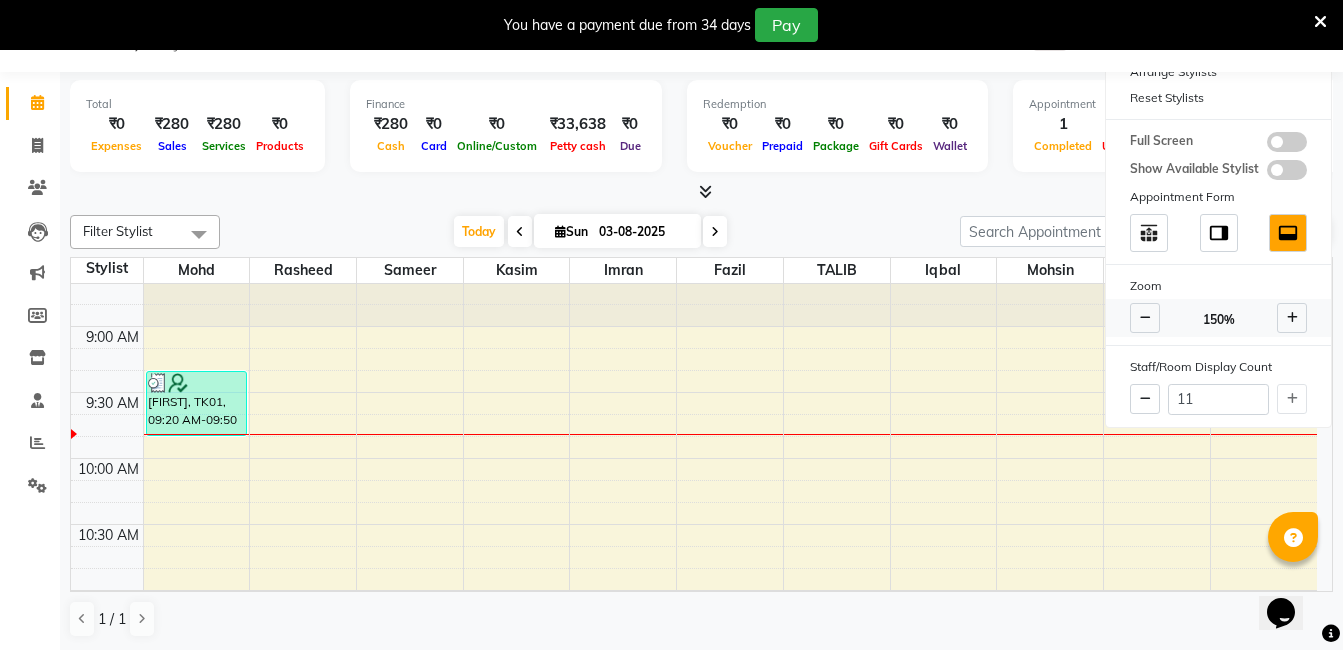 click at bounding box center [1145, 318] 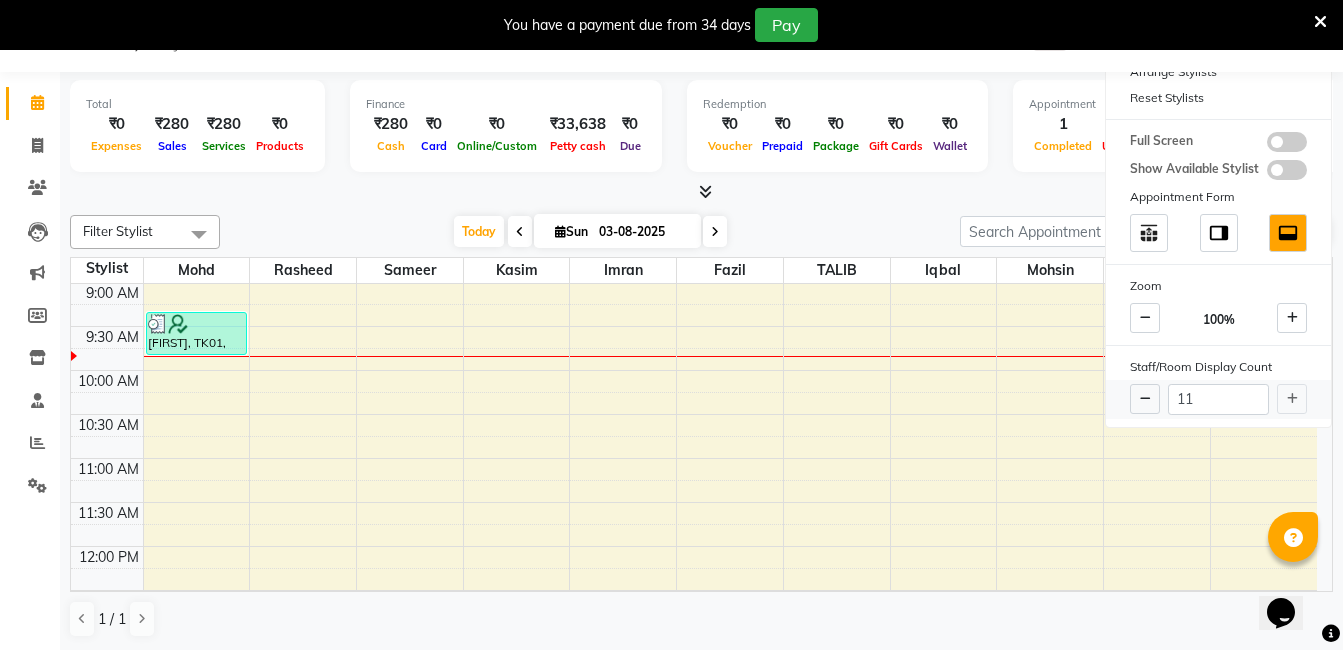 click on "11" at bounding box center (1218, 399) 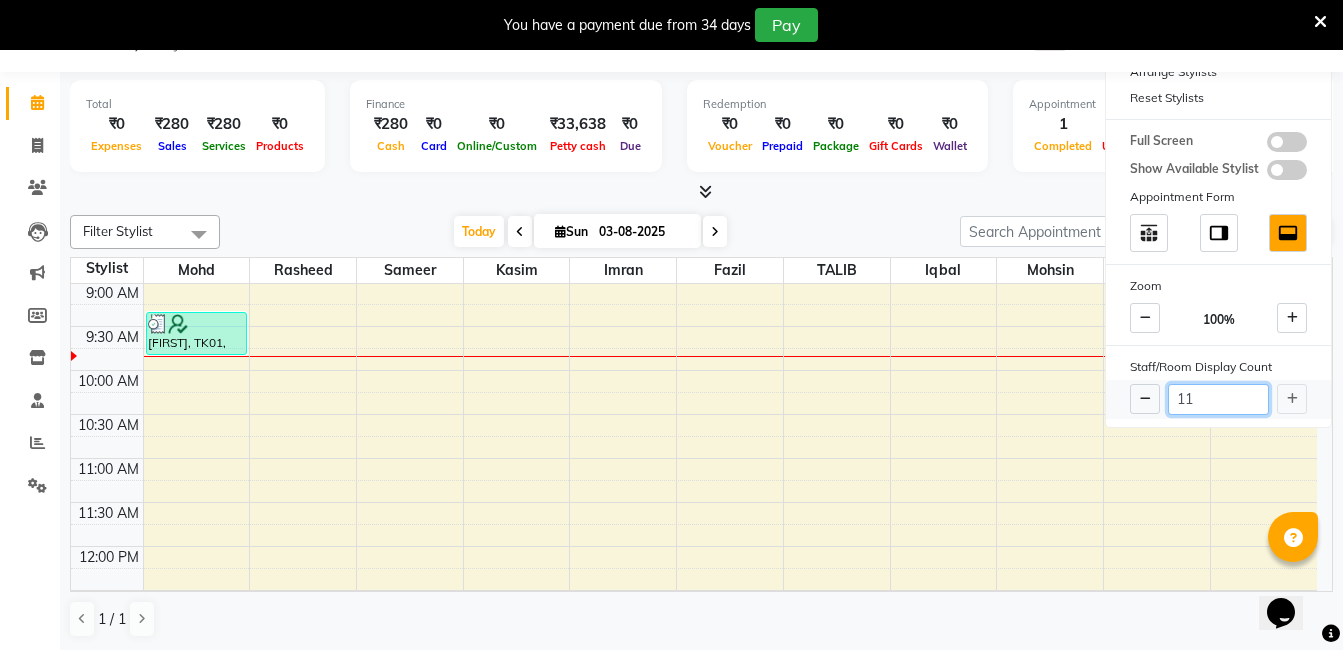 click on "11" at bounding box center [1218, 399] 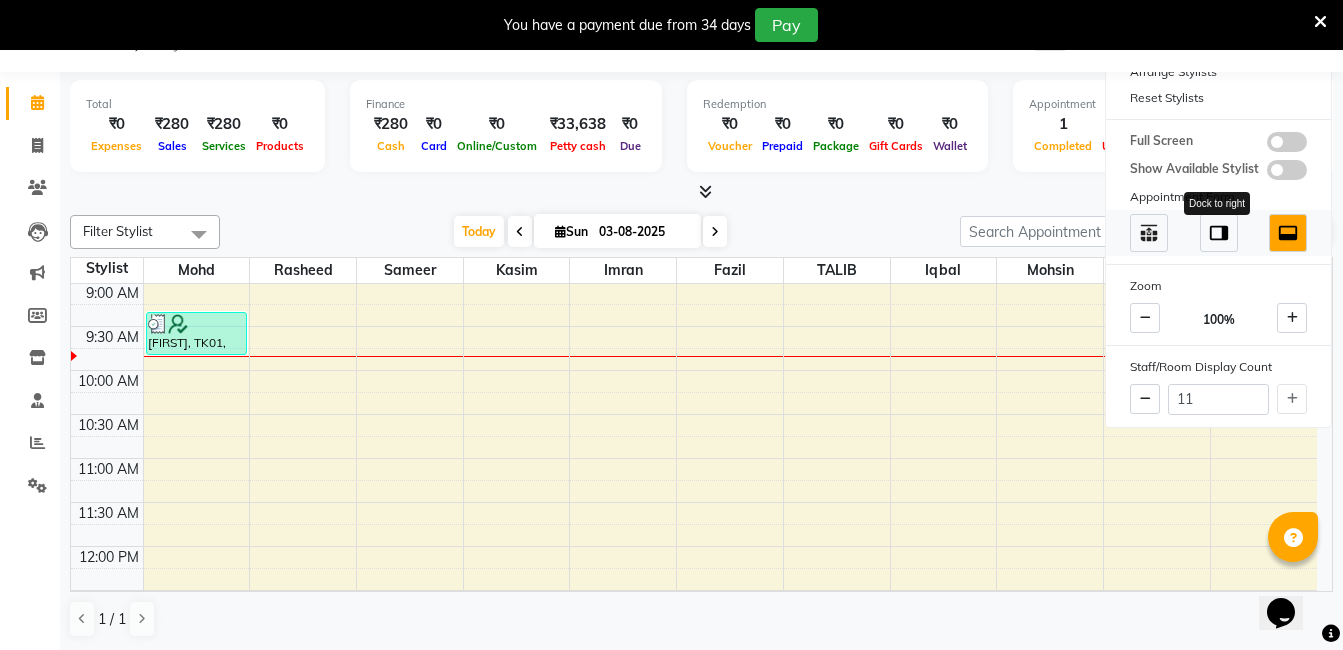 click at bounding box center [1219, 233] 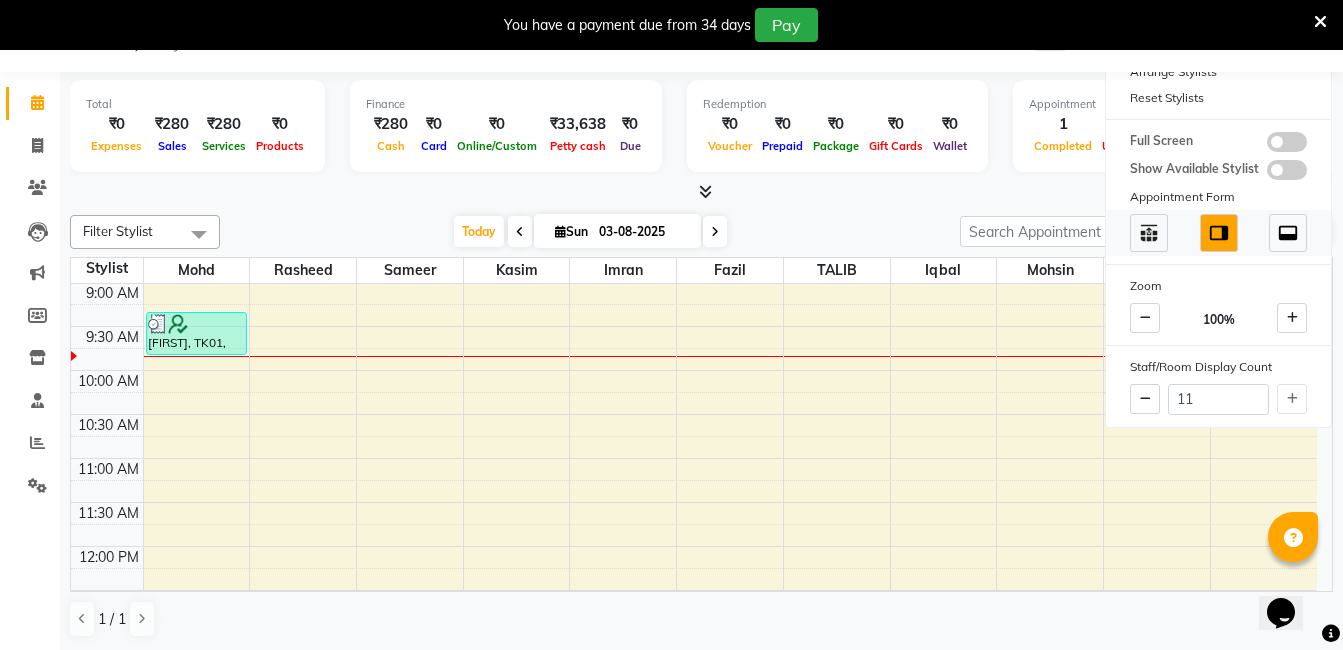 click at bounding box center [1219, 233] 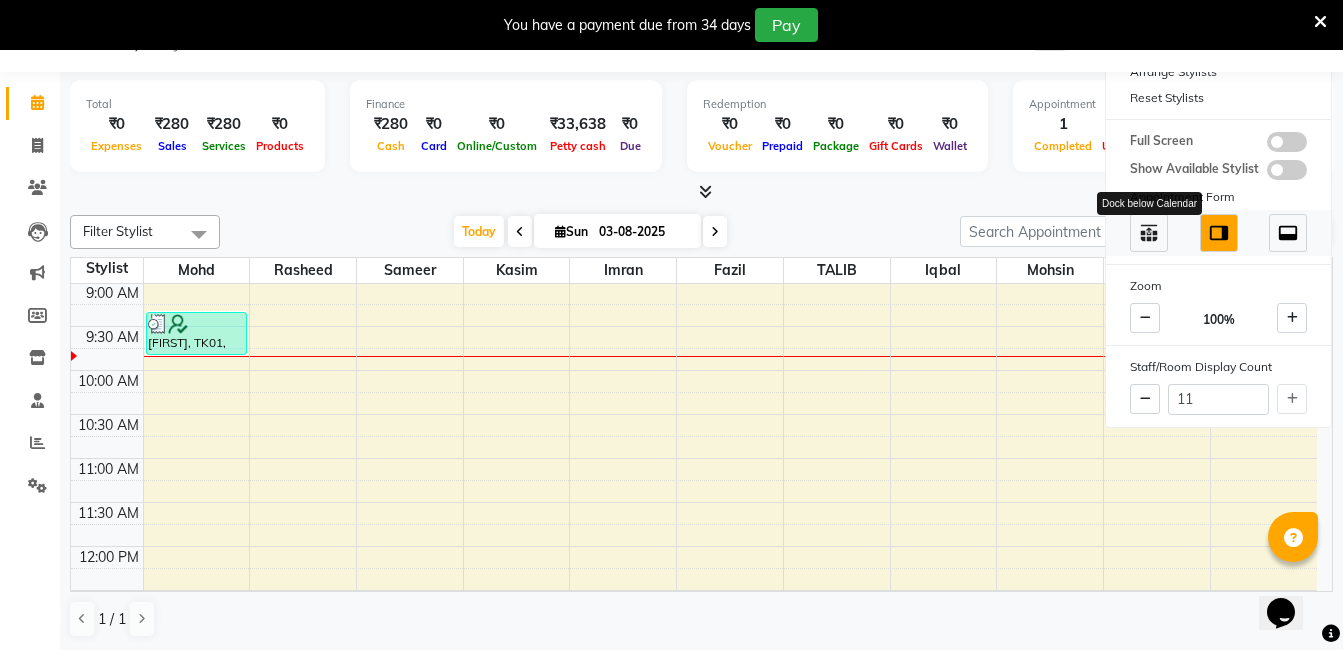 click at bounding box center [1149, 233] 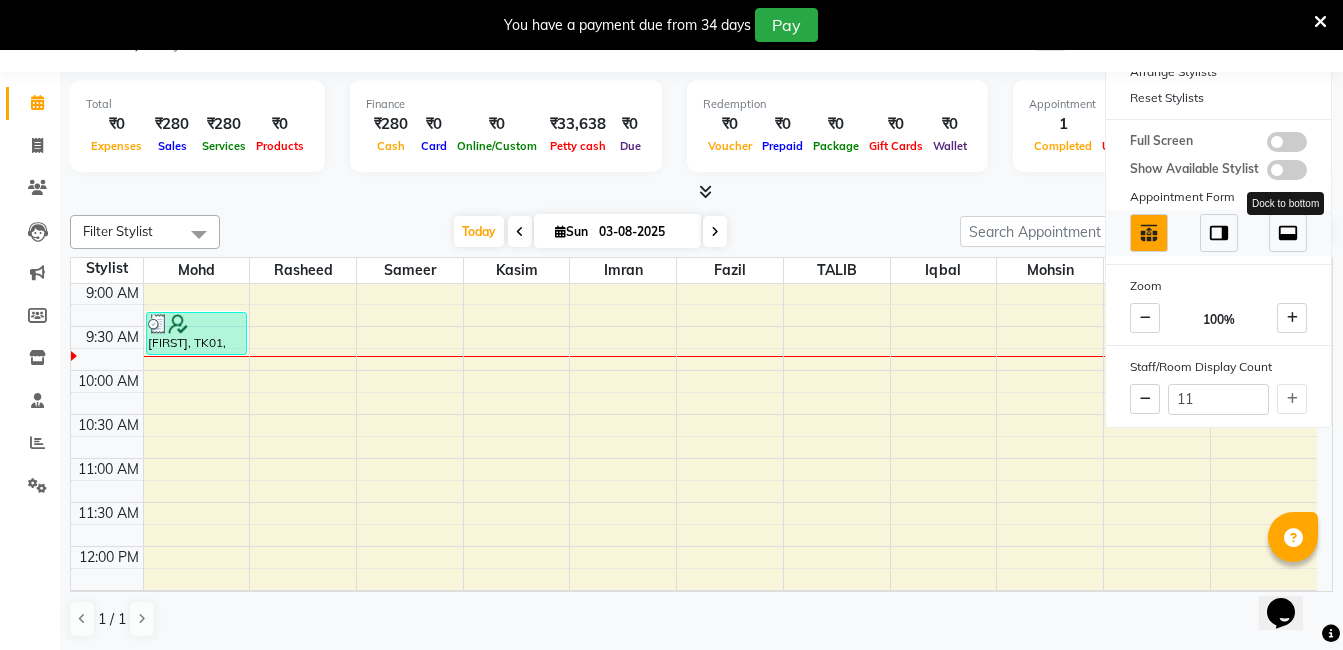 click at bounding box center (1288, 233) 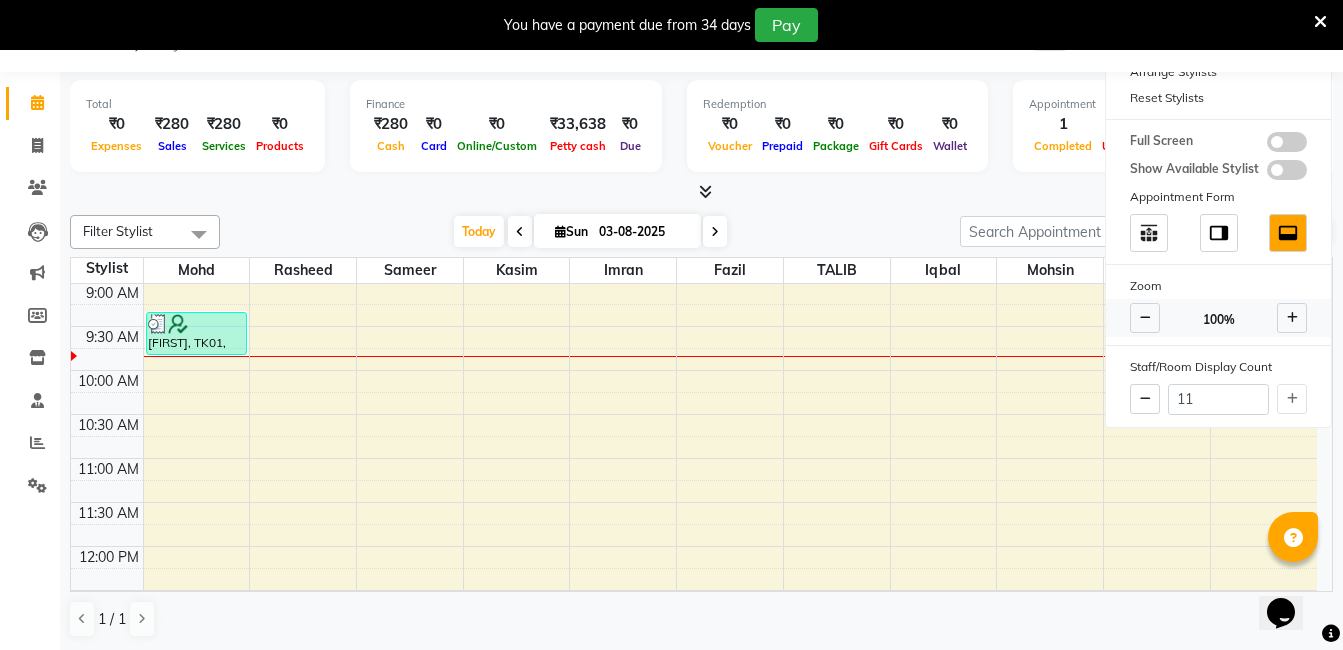click at bounding box center [1292, 318] 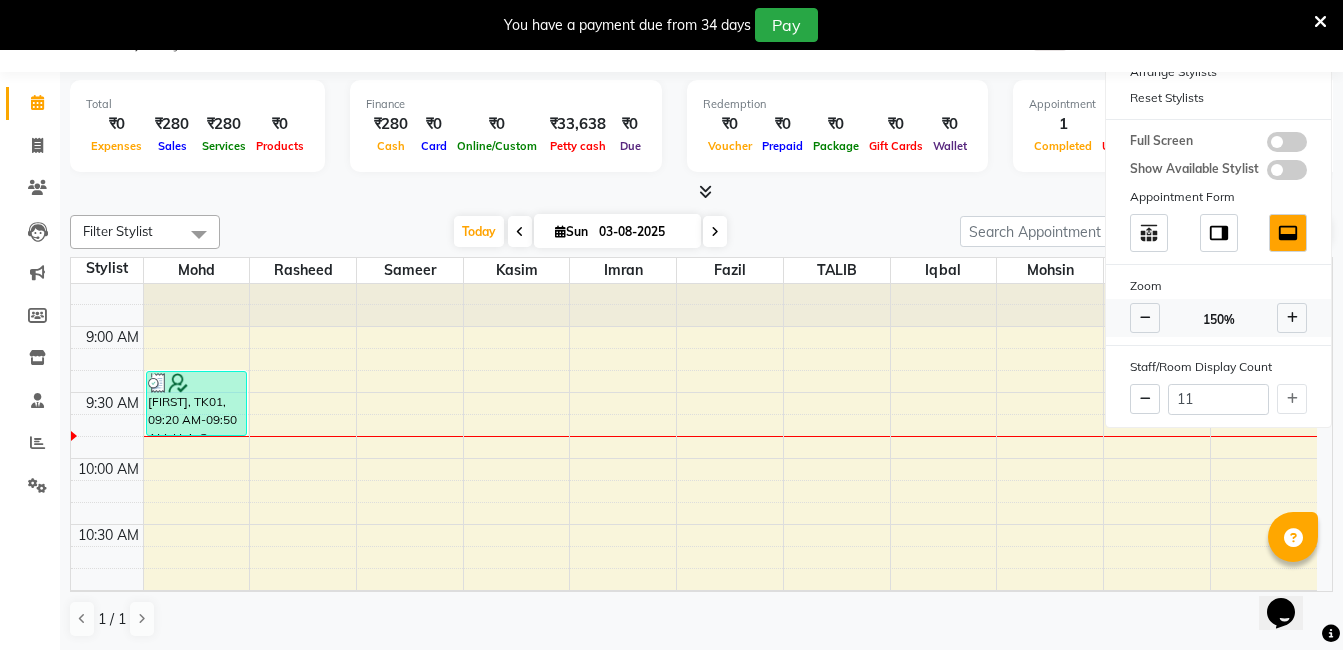 click at bounding box center (1145, 318) 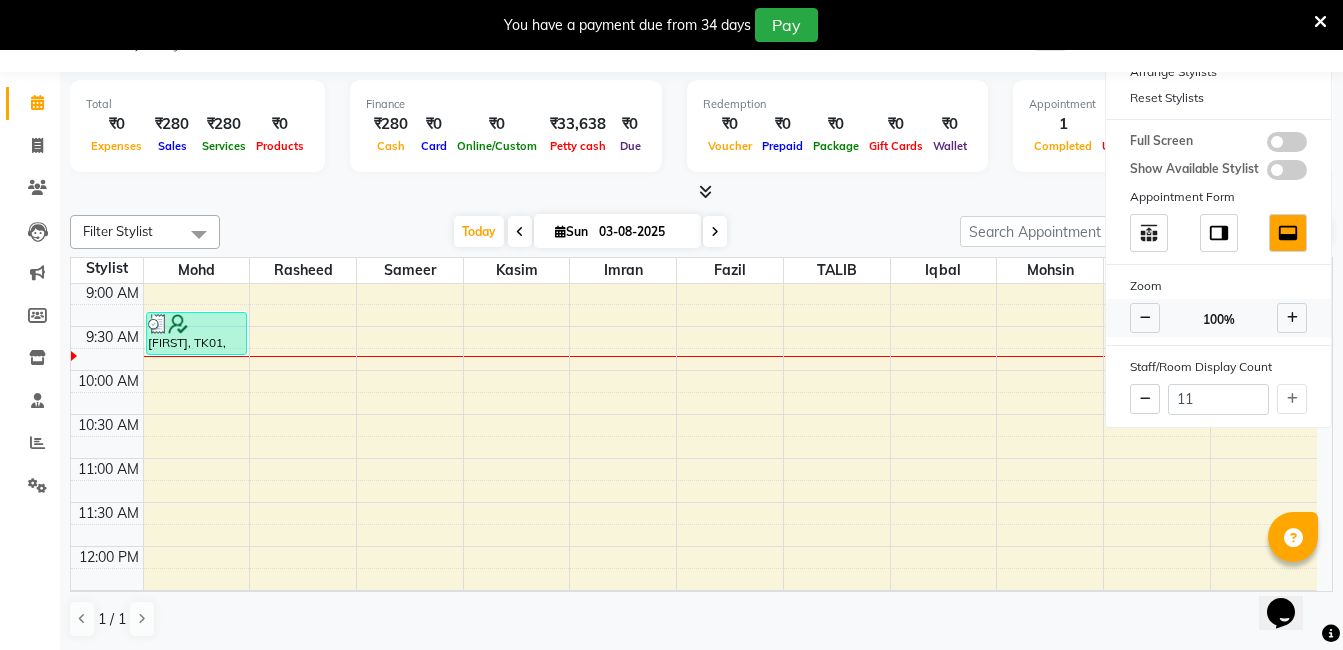 click at bounding box center [1145, 318] 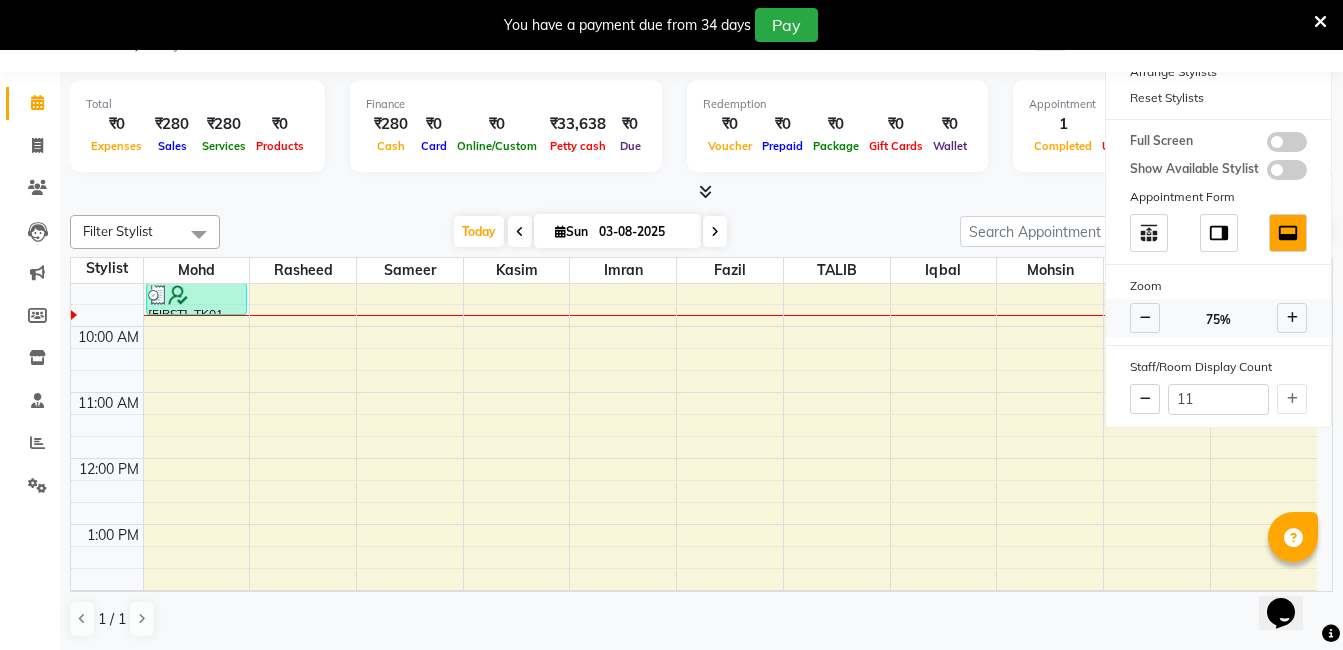 click at bounding box center [1145, 318] 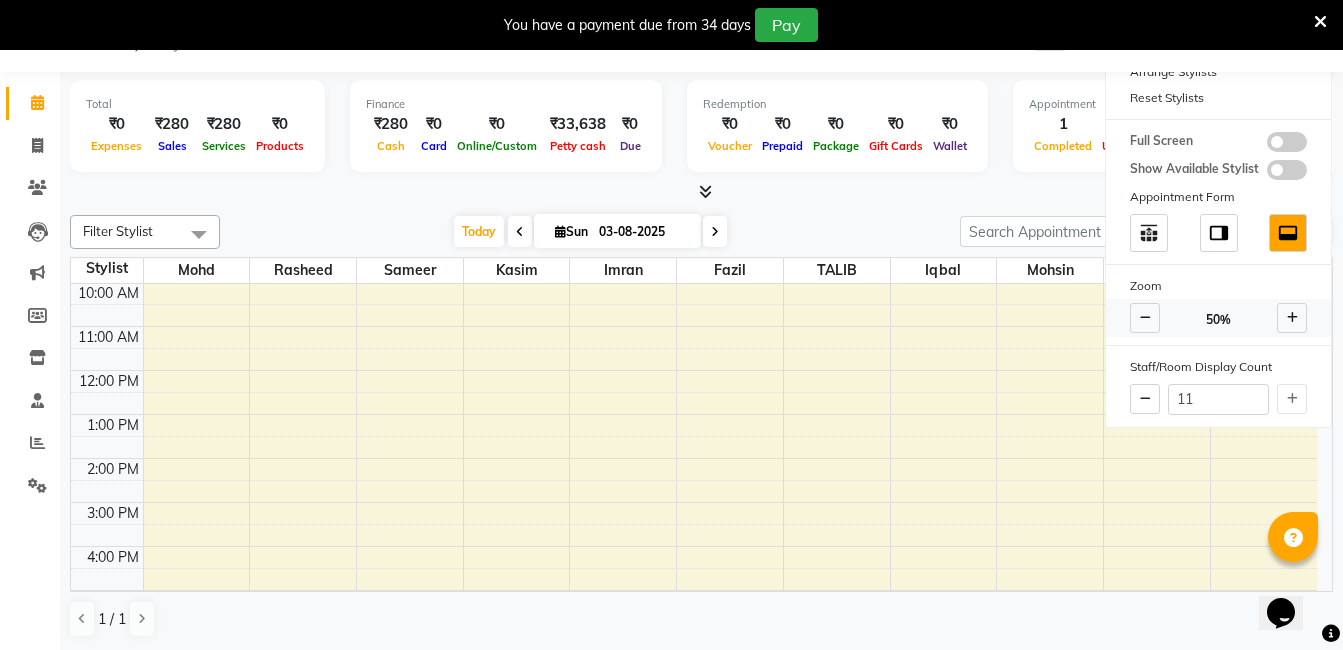 click at bounding box center (1145, 318) 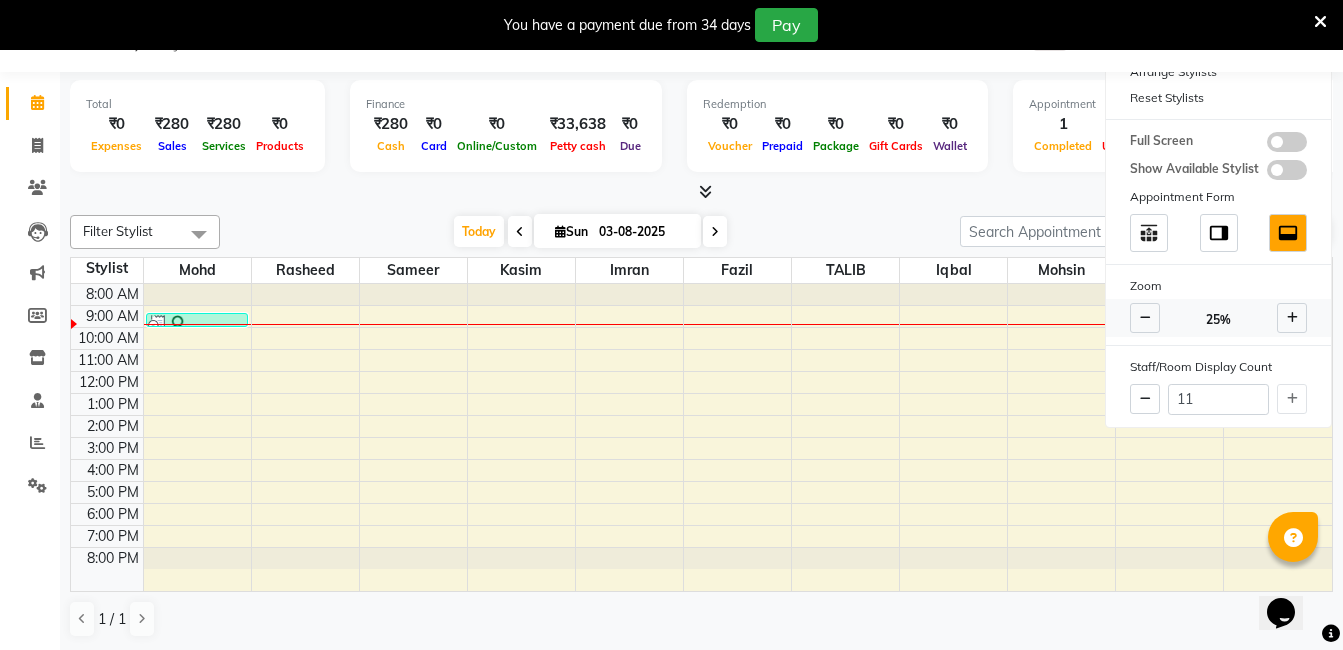 click at bounding box center [1292, 318] 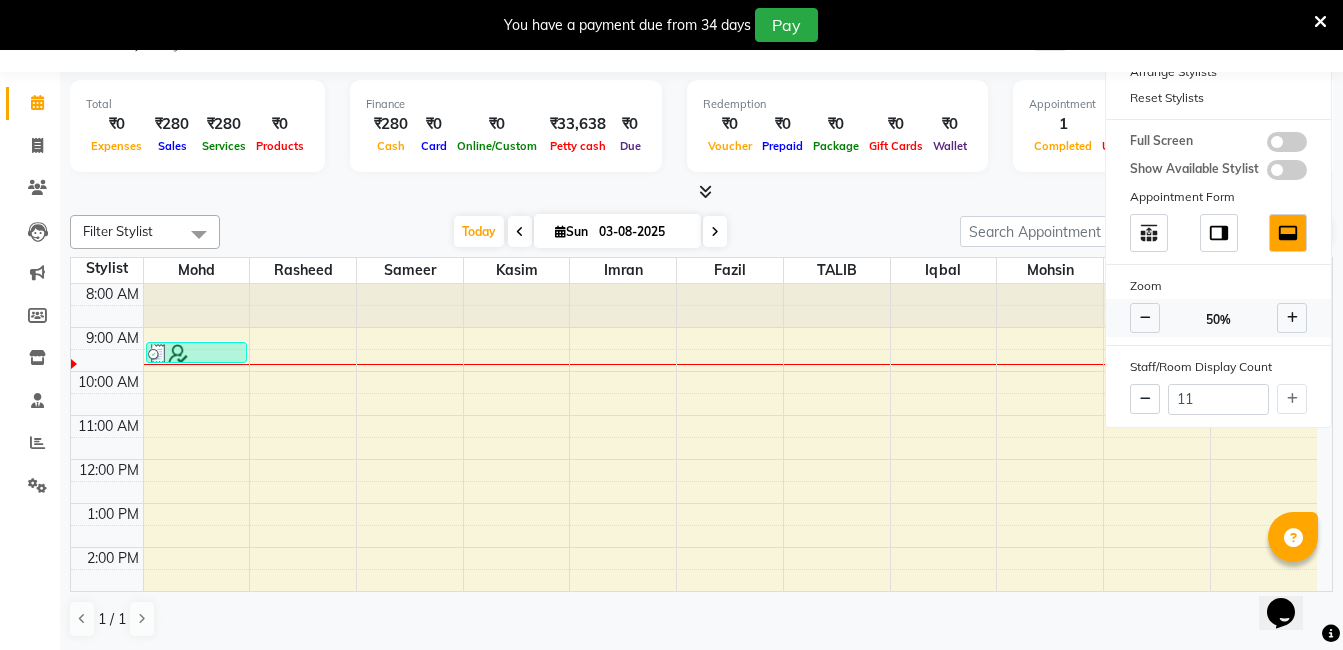 click at bounding box center [1292, 318] 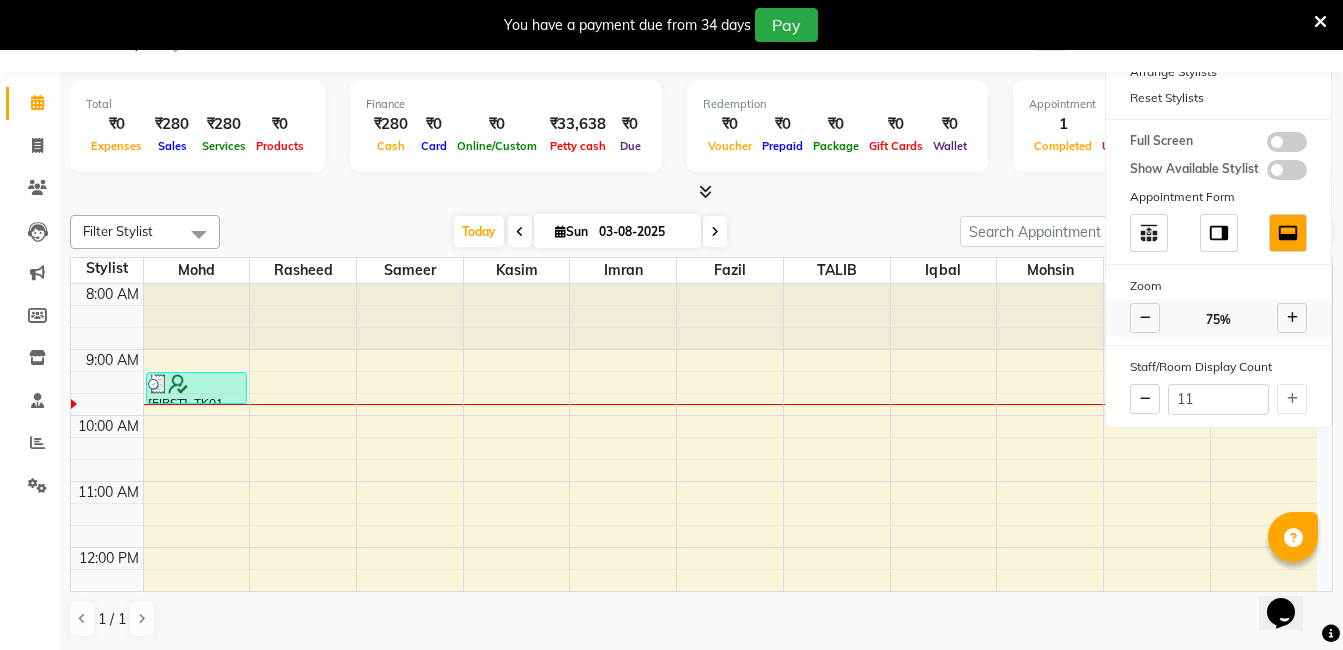 click at bounding box center [1145, 318] 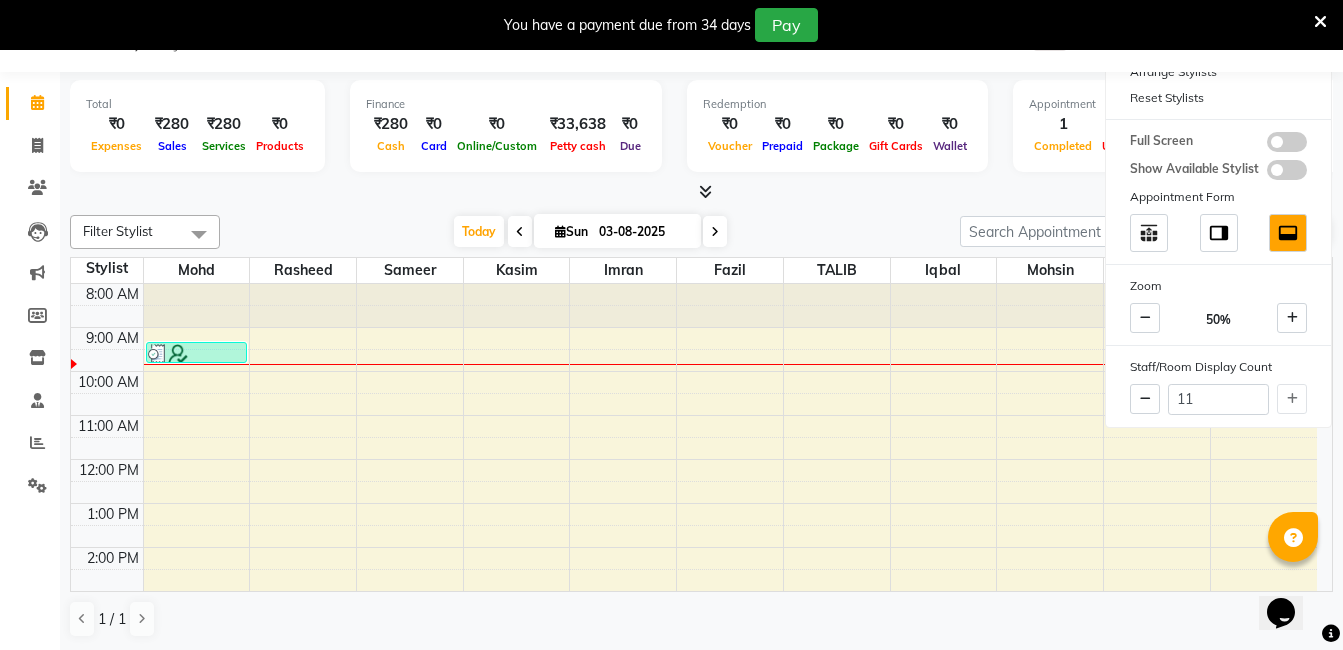 click on "8:00 AM 9:00 AM 10:00 AM 11:00 AM 12:00 PM 1:00 PM 2:00 PM 3:00 PM 4:00 PM 5:00 PM 6:00 PM 7:00 PM 8:00 PM [FIRST], TK01, 09:20 AM-09:50 AM, Hair Care - Baby Haircut (₹350)" at bounding box center (694, 569) 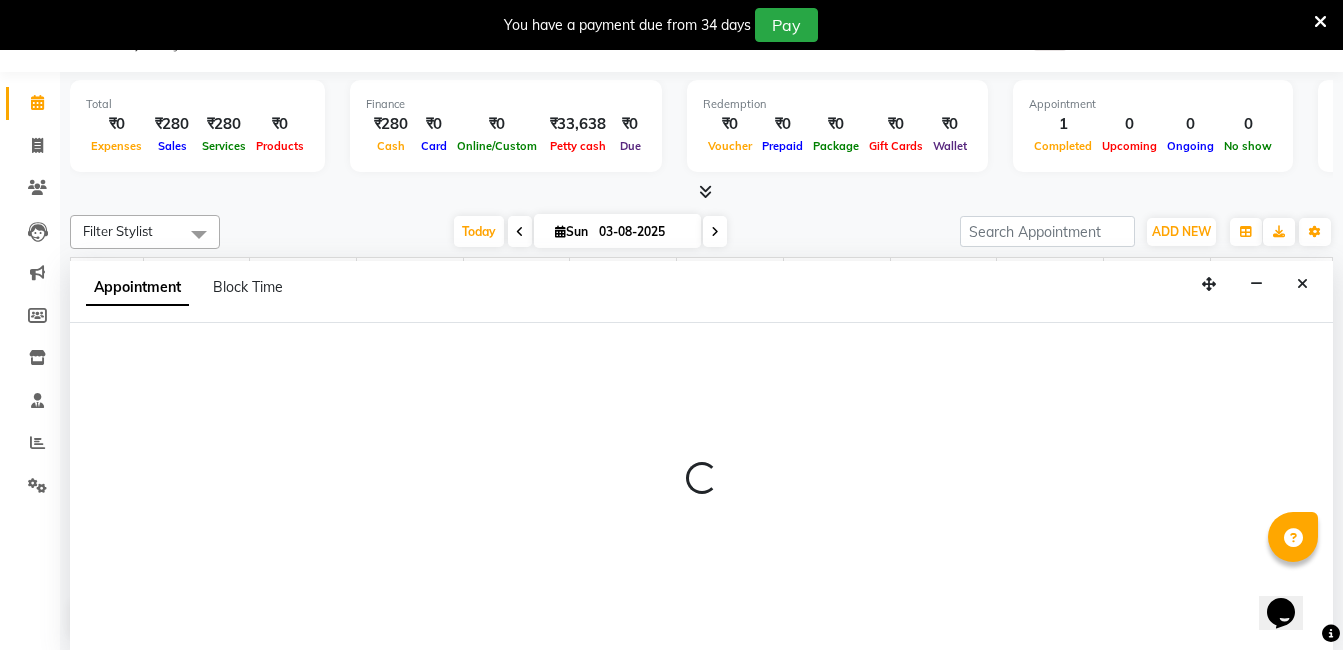scroll, scrollTop: 51, scrollLeft: 0, axis: vertical 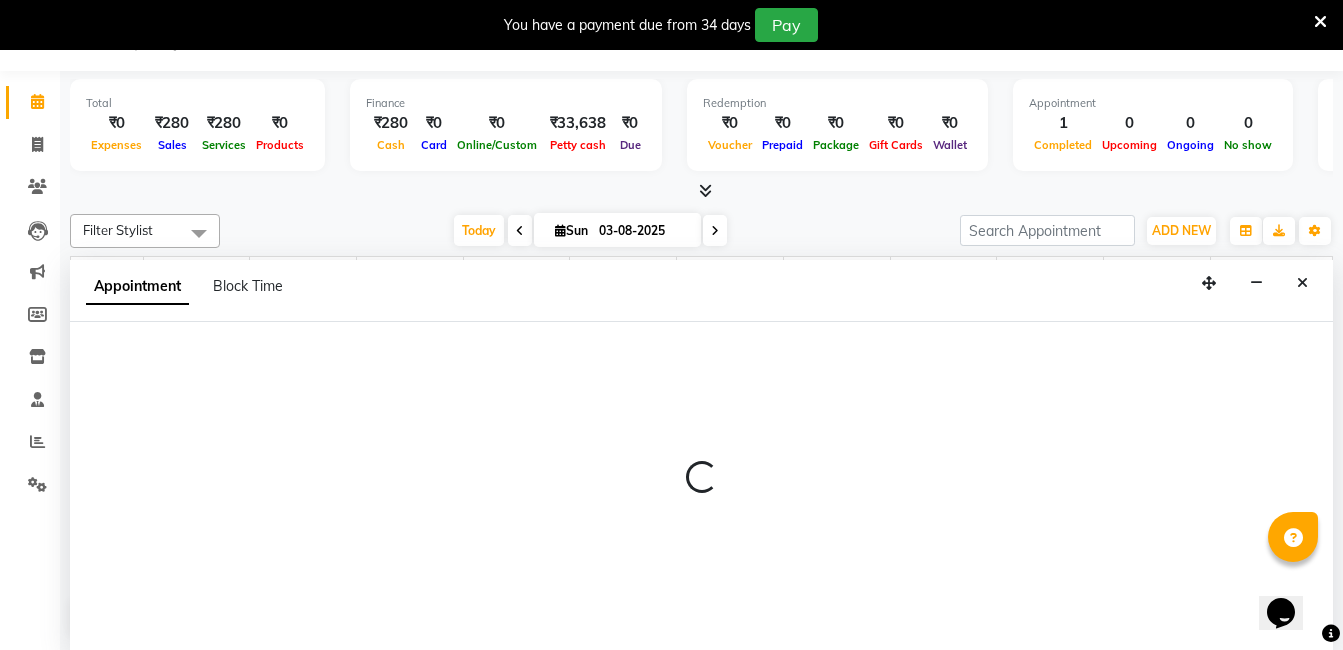 select on "86723" 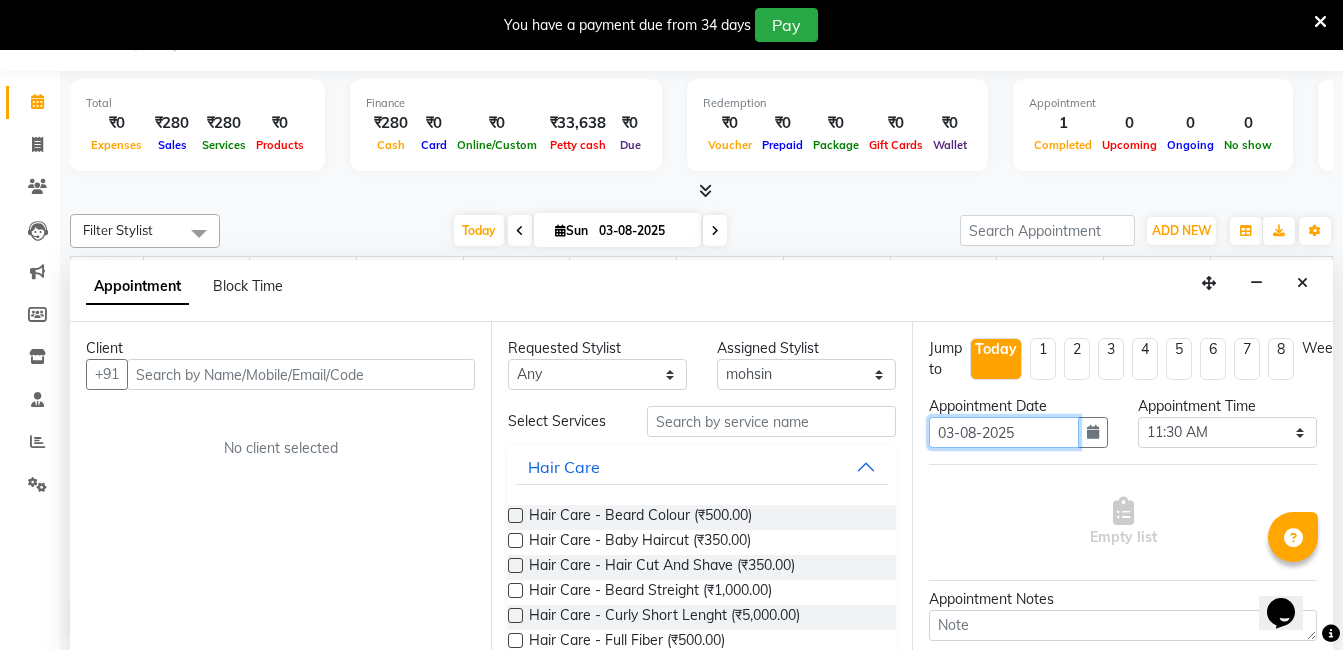 click on "03-08-2025" at bounding box center (1004, 432) 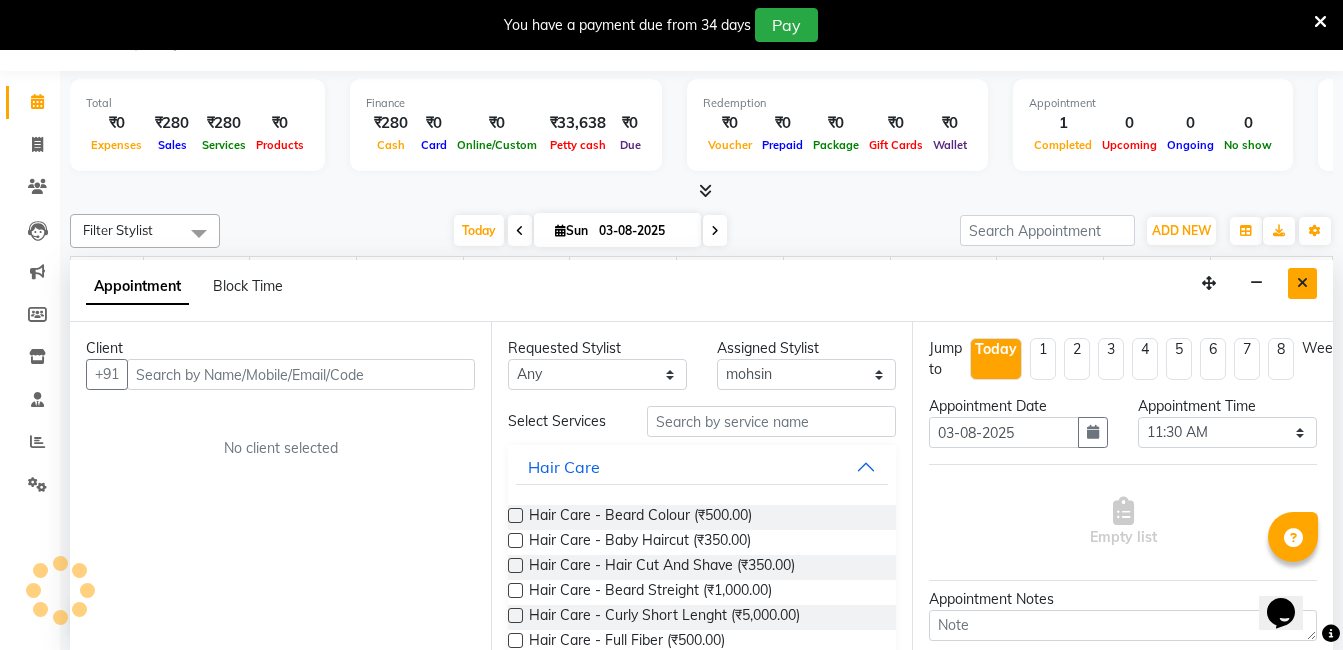 click at bounding box center (1302, 283) 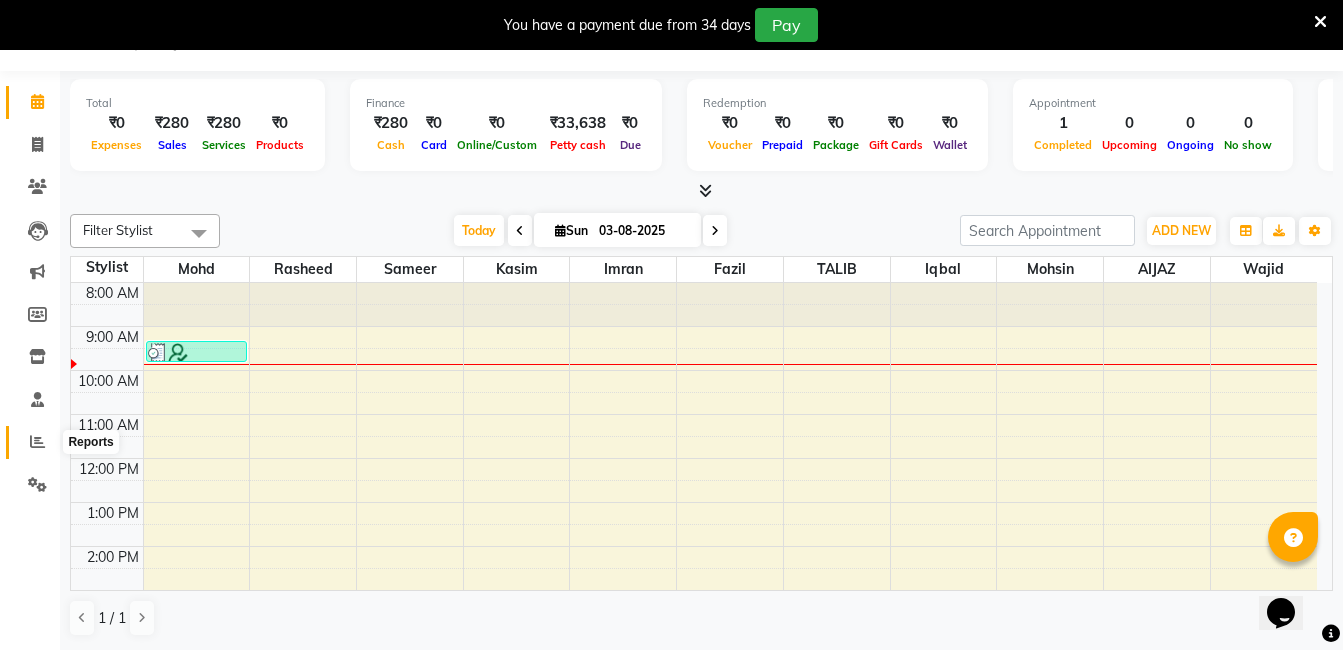 click 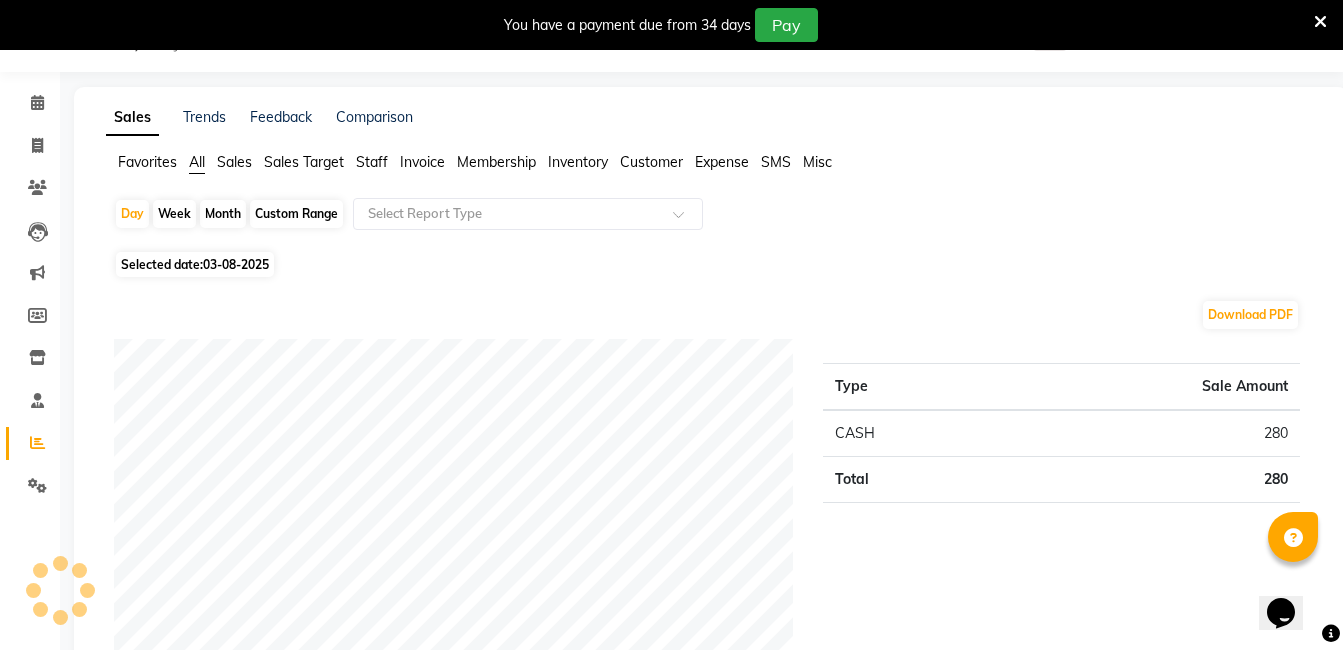 scroll, scrollTop: 51, scrollLeft: 0, axis: vertical 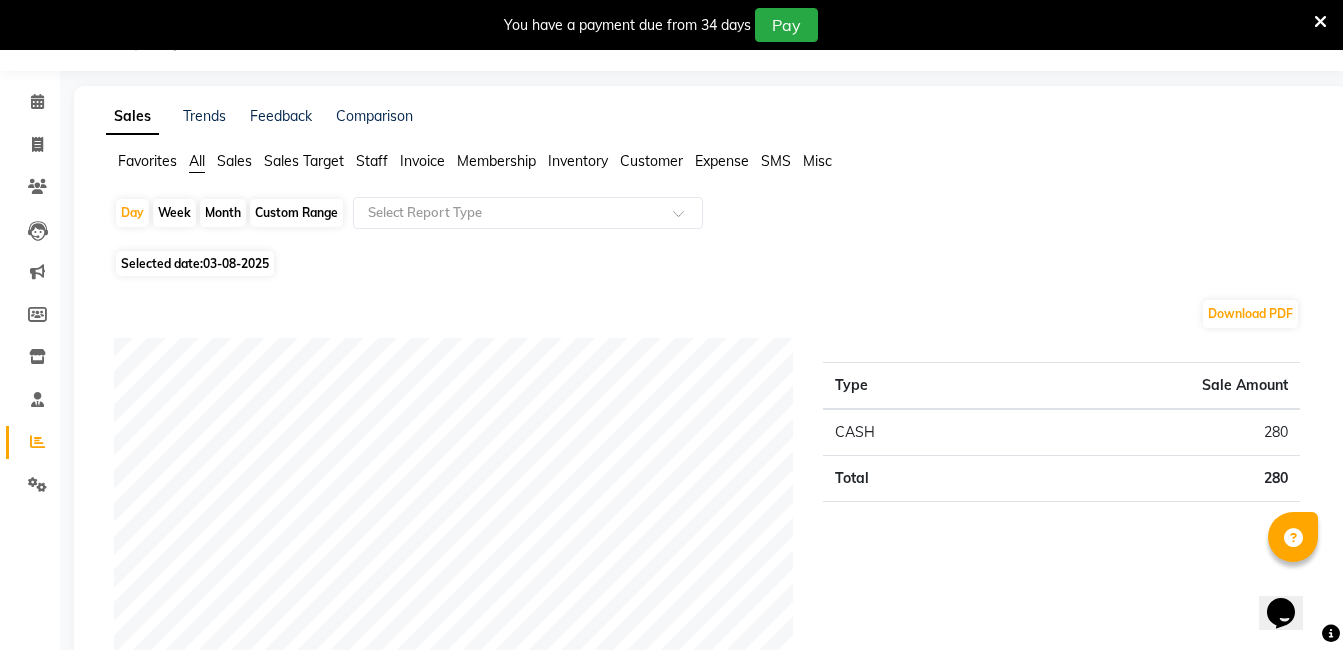 click on "Month" 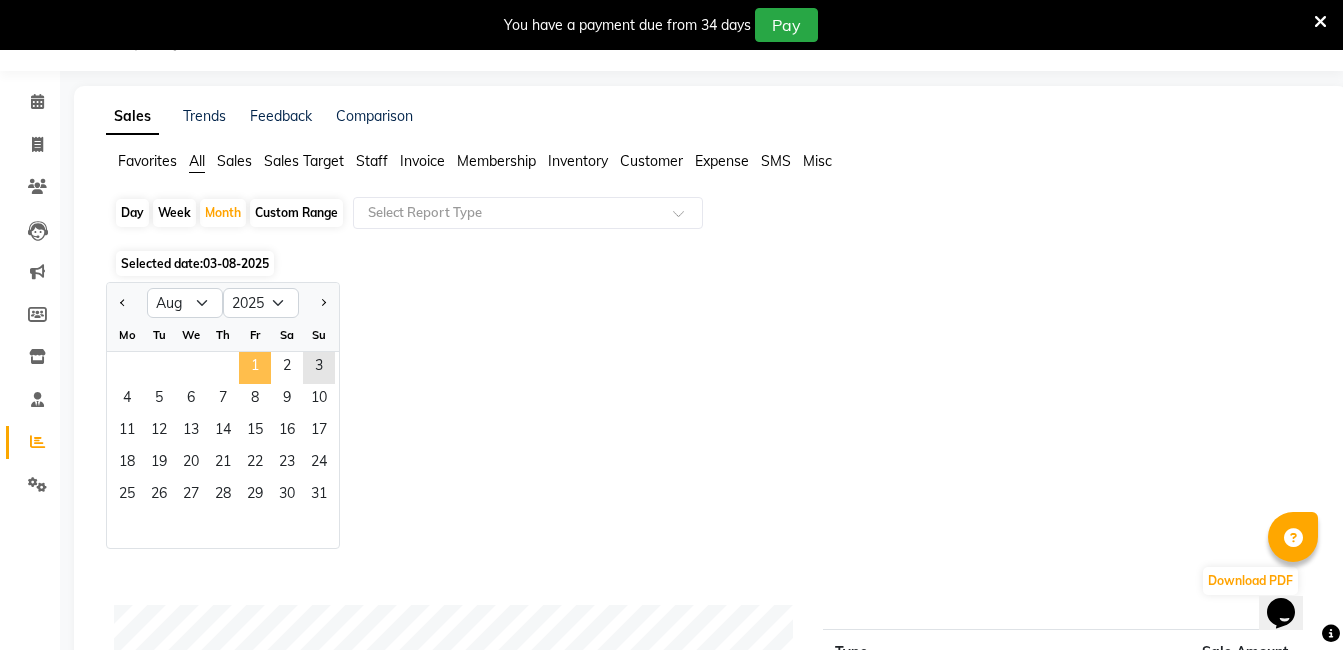 click on "1" 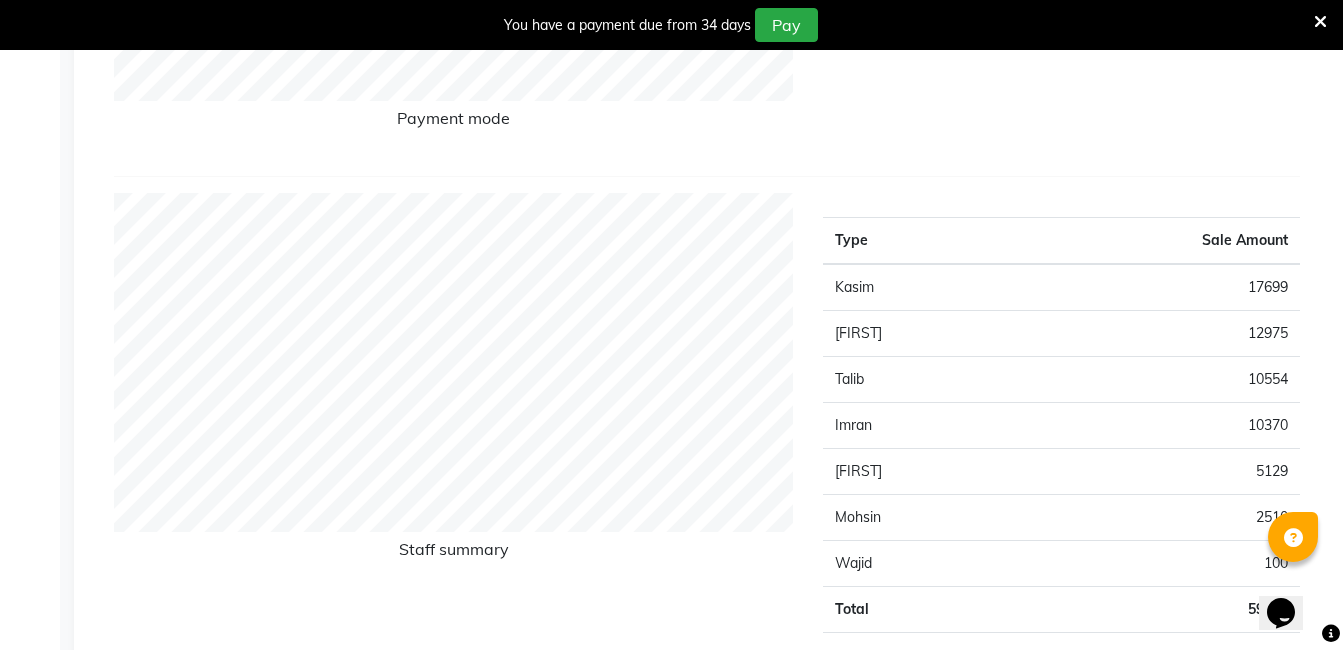 scroll, scrollTop: 637, scrollLeft: 0, axis: vertical 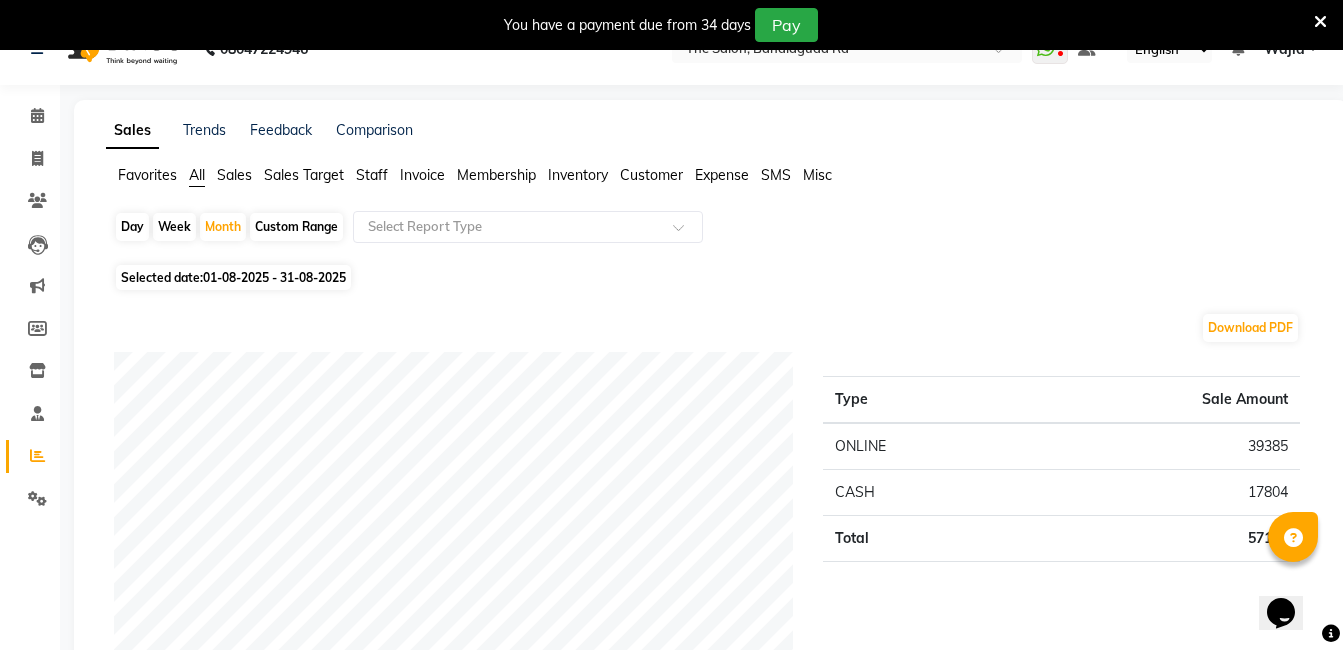 click on "Week" 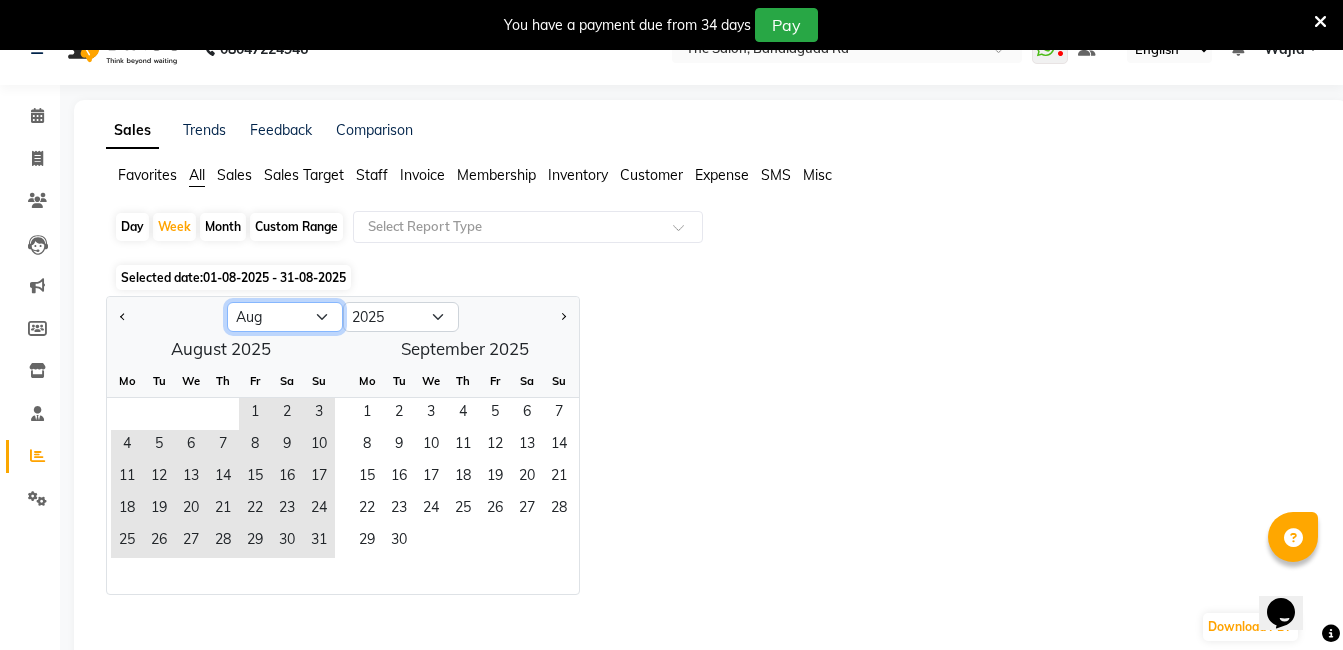 click on "Jan Feb Mar Apr May Jun Jul Aug Sep Oct Nov Dec" 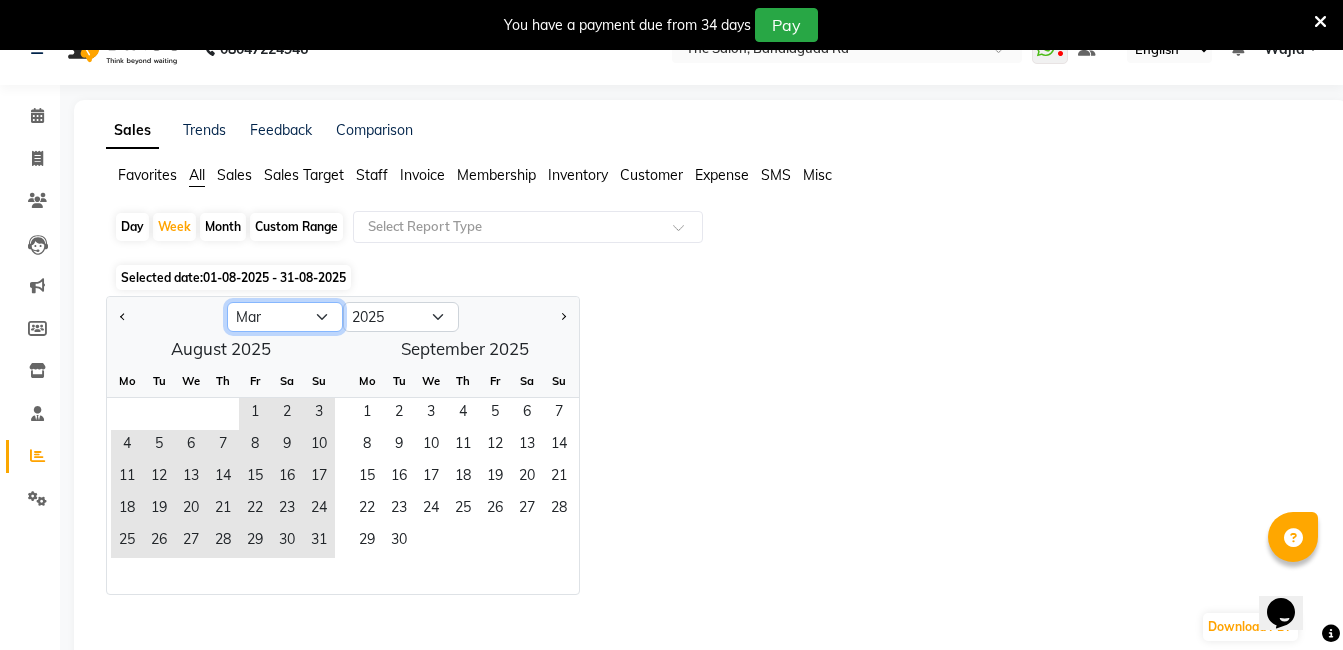 click on "Jan Feb Mar Apr May Jun Jul Aug Sep Oct Nov Dec" 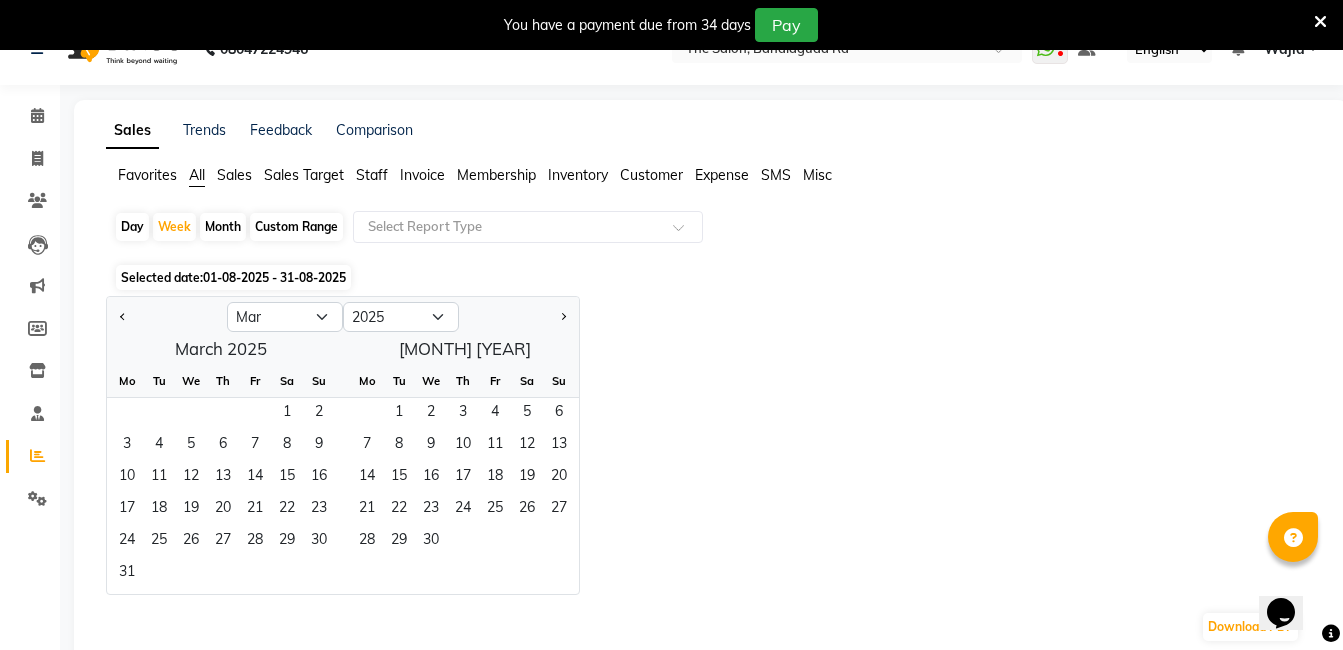 click on "Month" 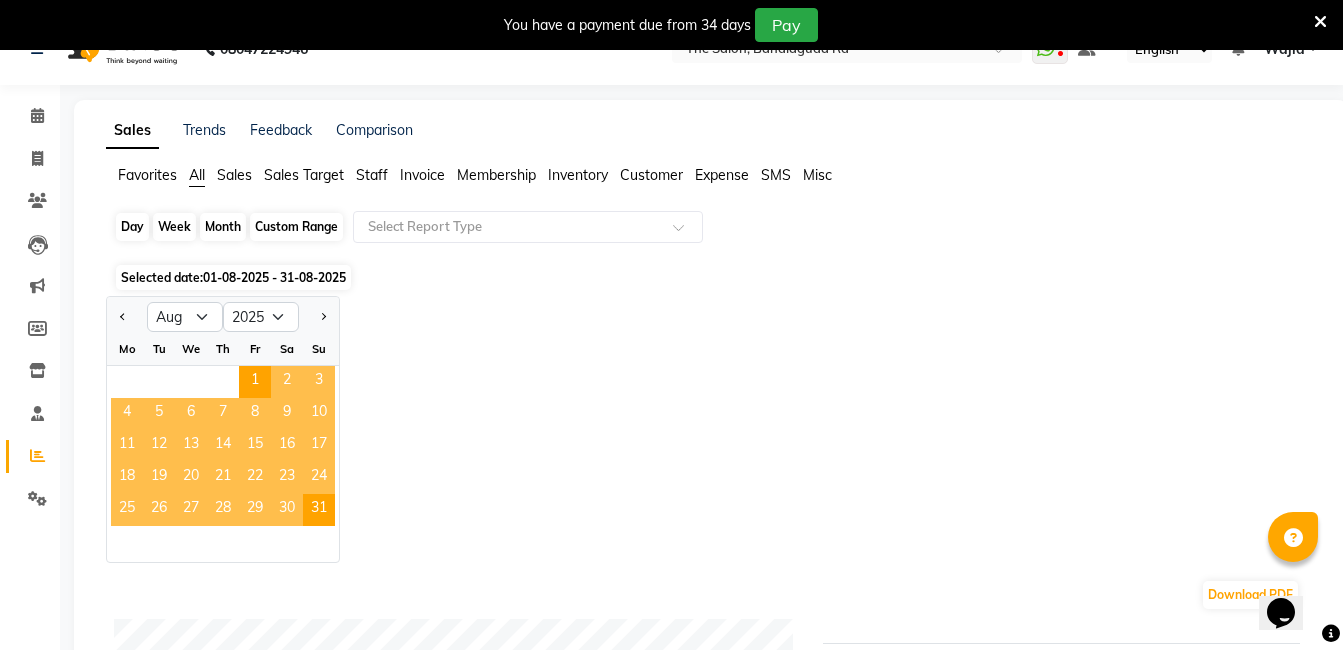 click on "Month" 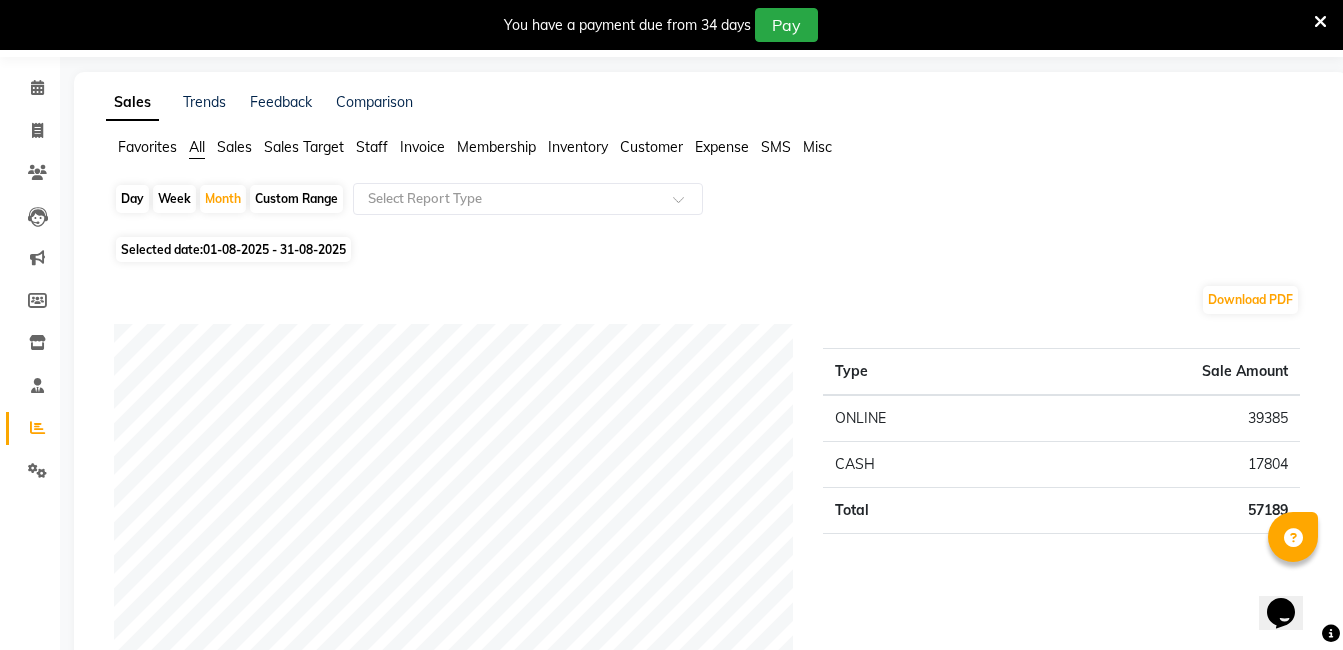 scroll, scrollTop: 0, scrollLeft: 0, axis: both 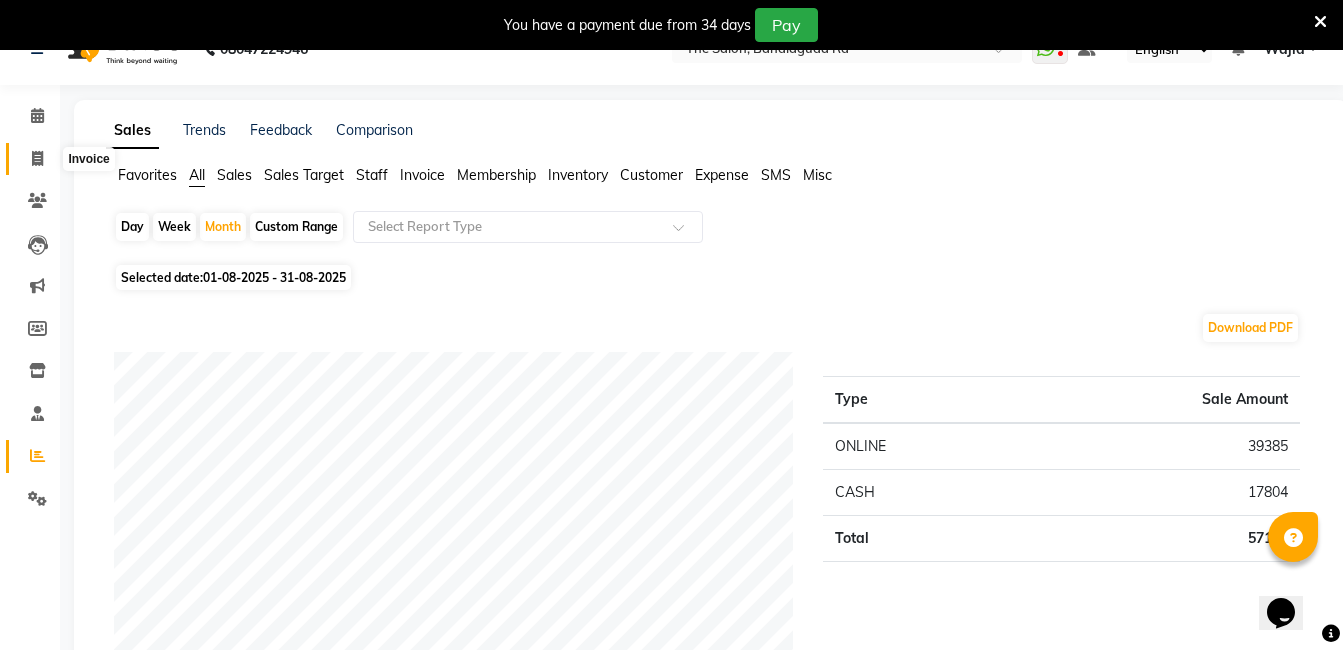 click 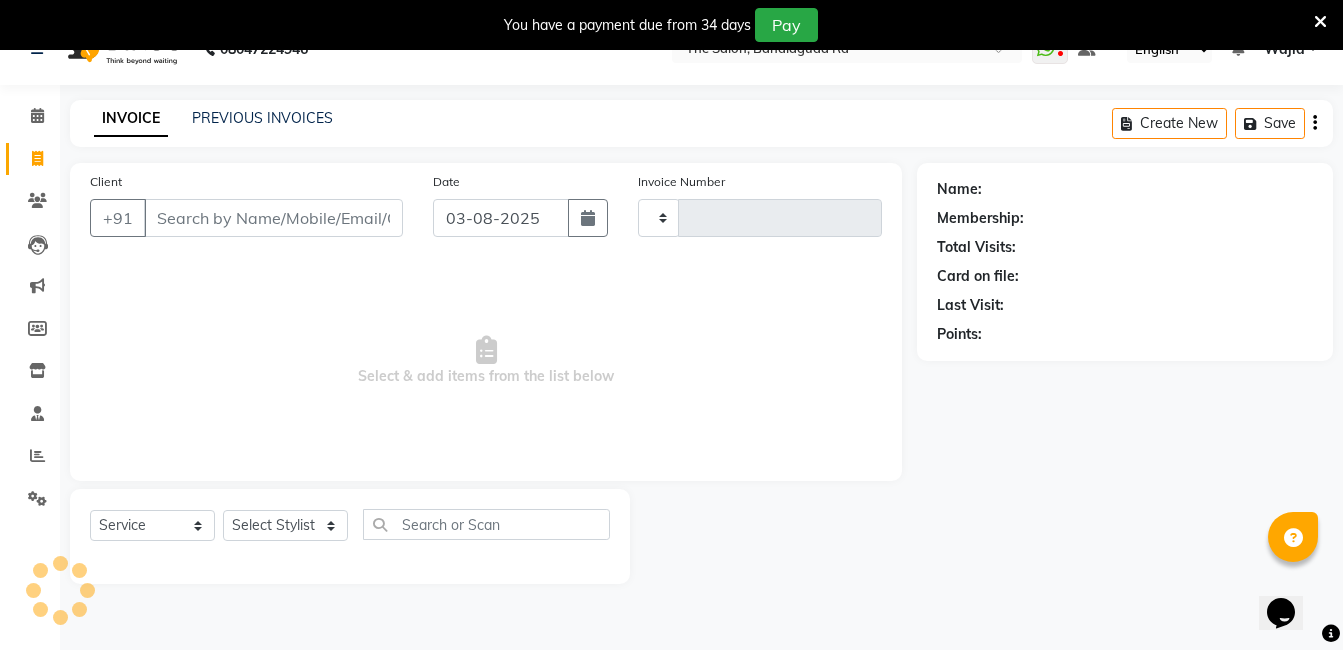 type on "11955" 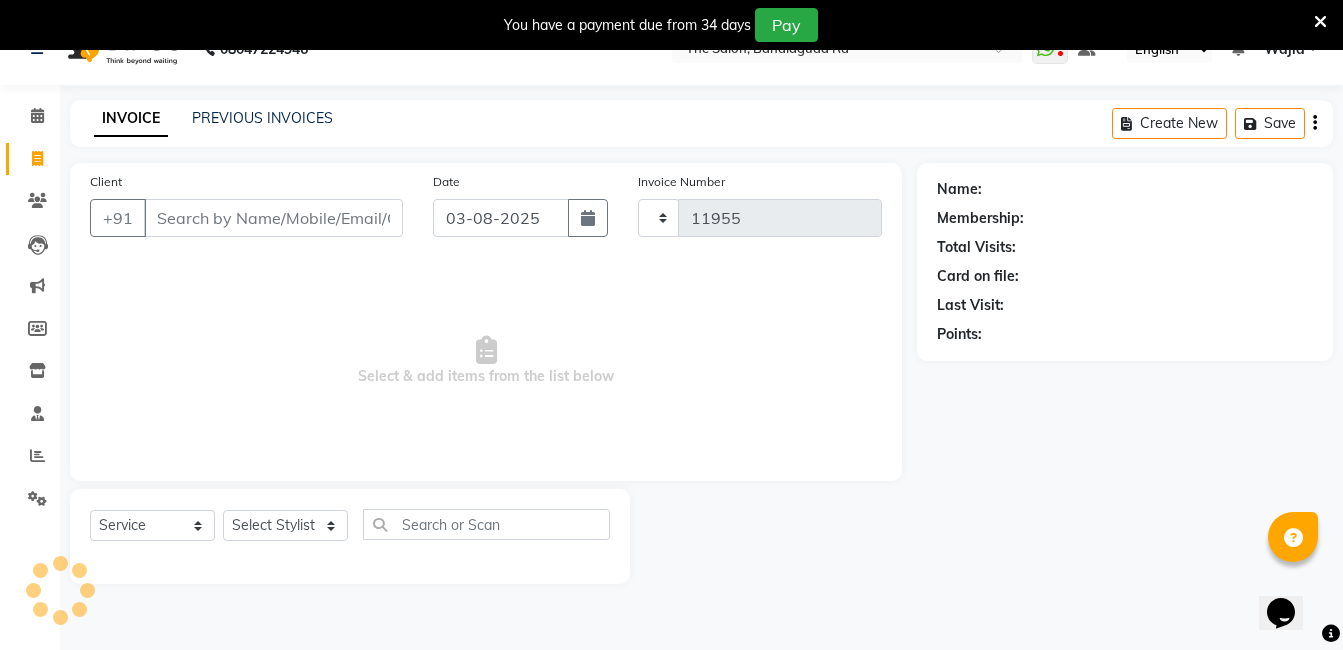 scroll, scrollTop: 50, scrollLeft: 0, axis: vertical 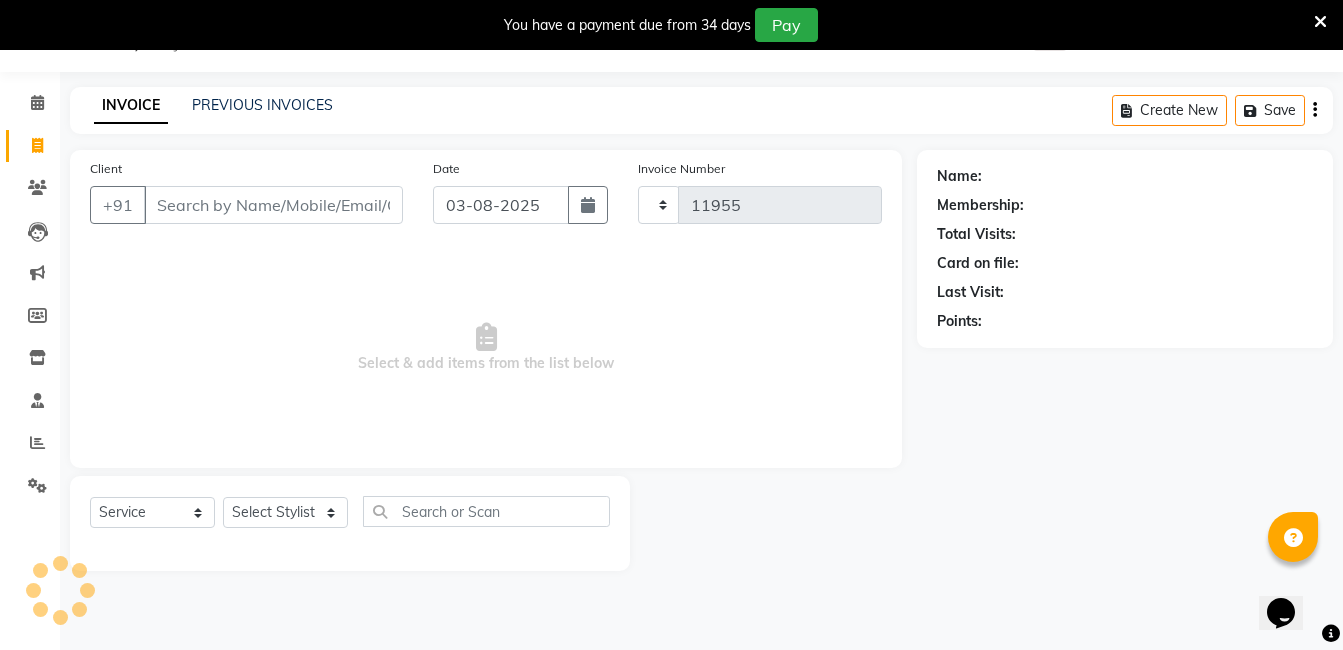 select on "5198" 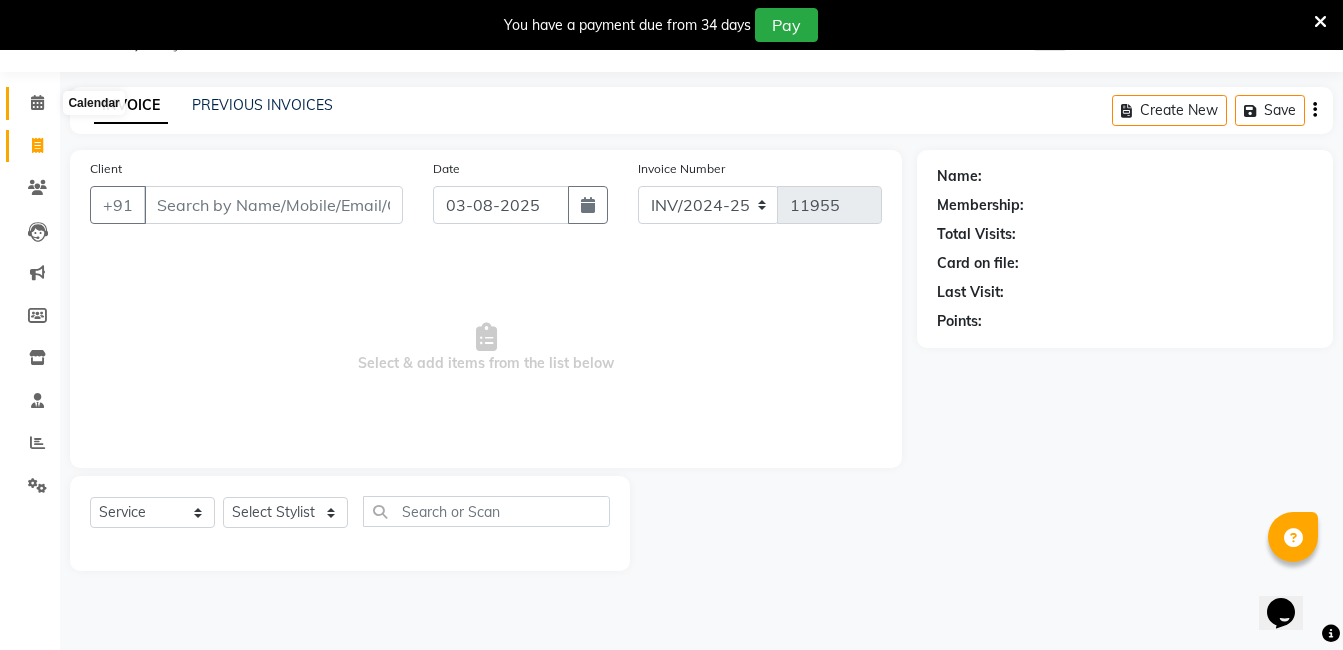 click 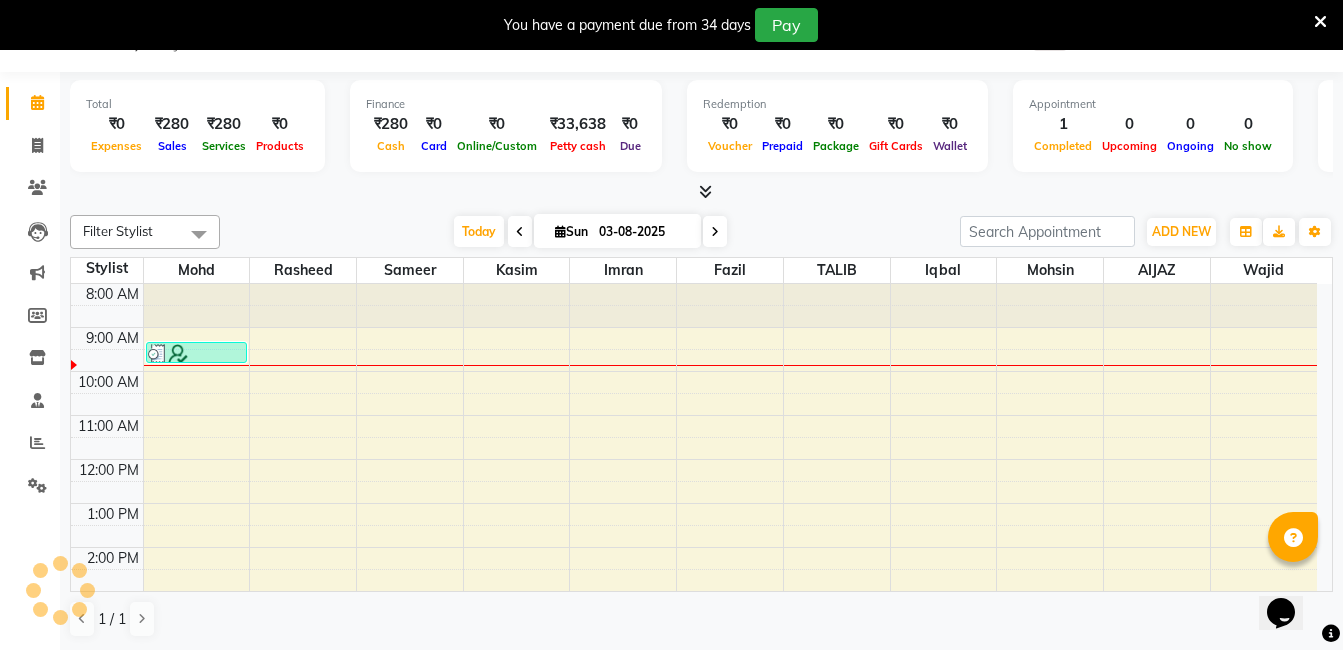 scroll, scrollTop: 0, scrollLeft: 0, axis: both 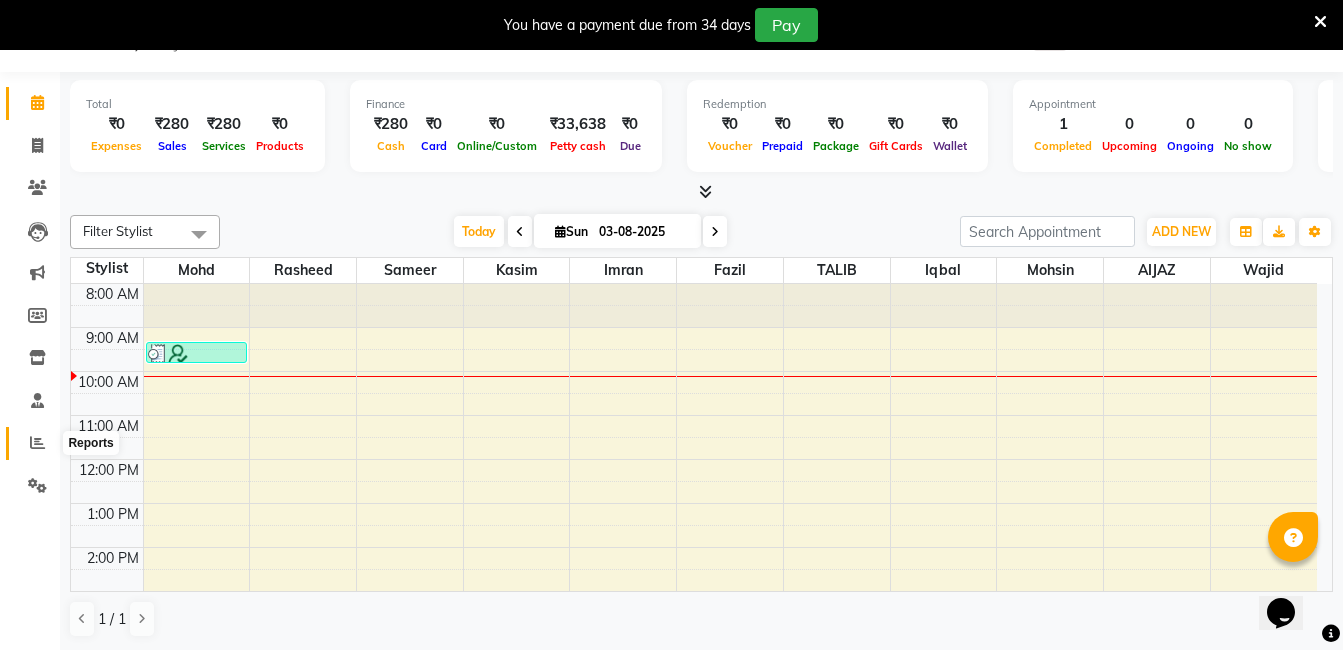 click 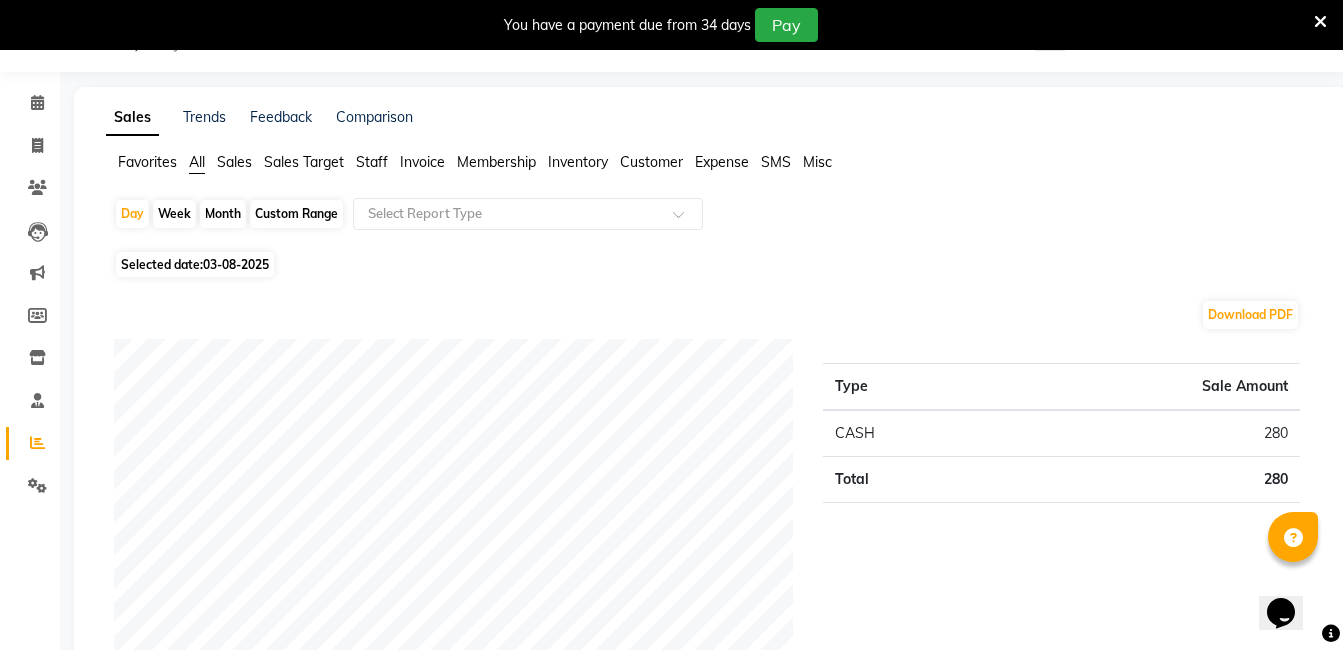 click 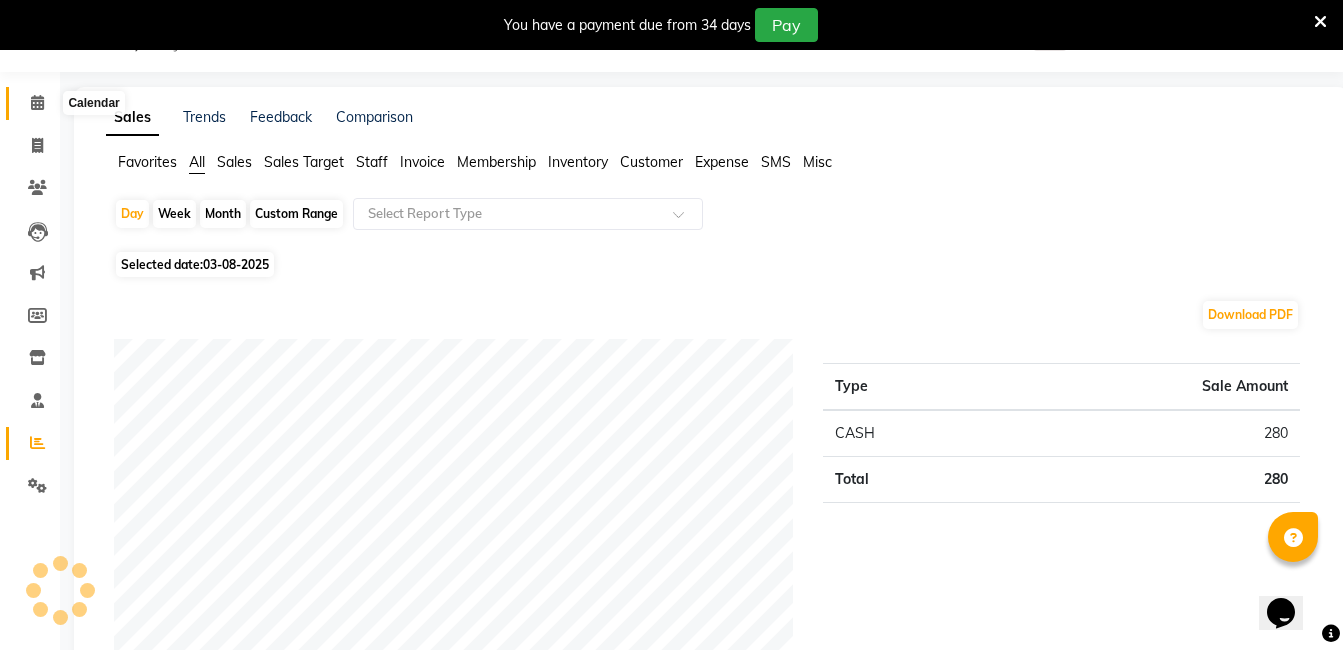 click 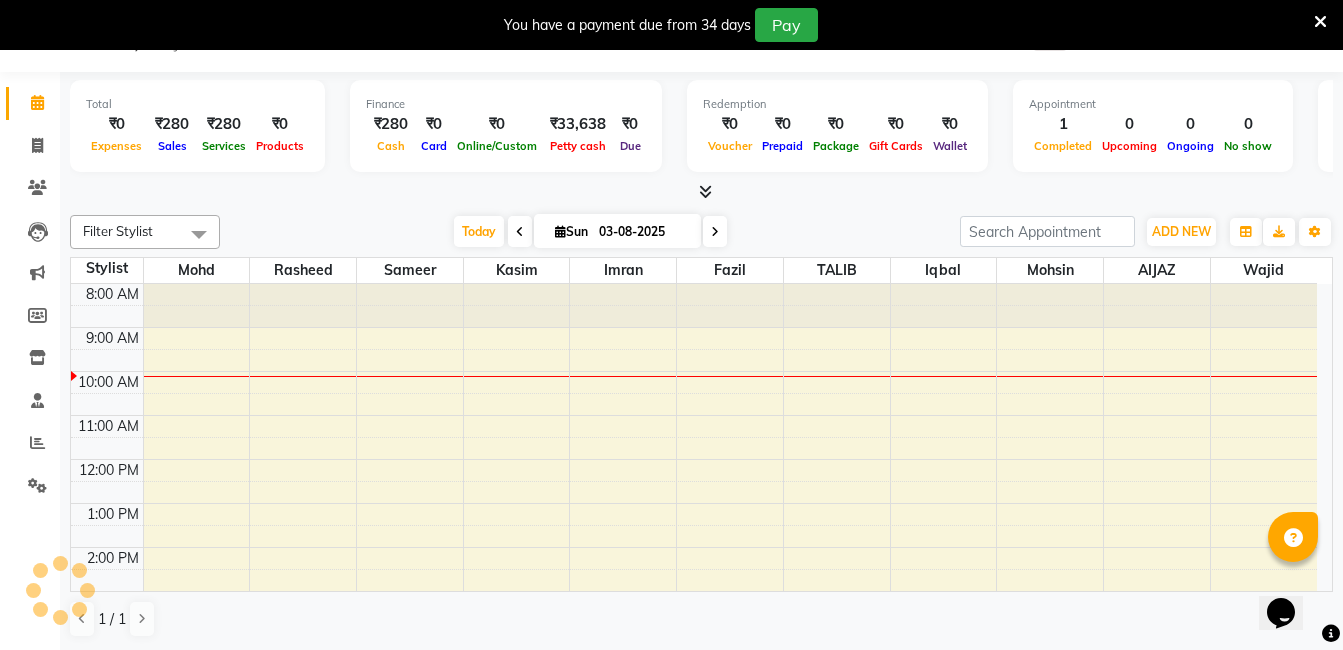 scroll, scrollTop: 0, scrollLeft: 0, axis: both 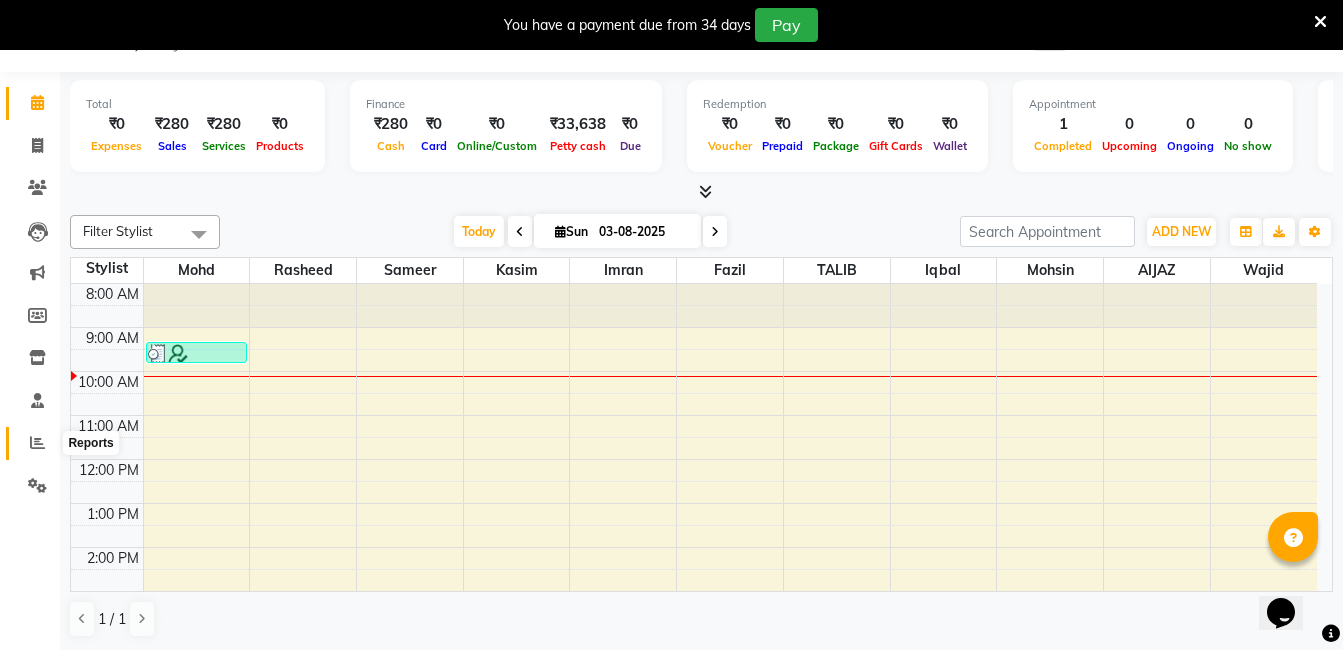 click 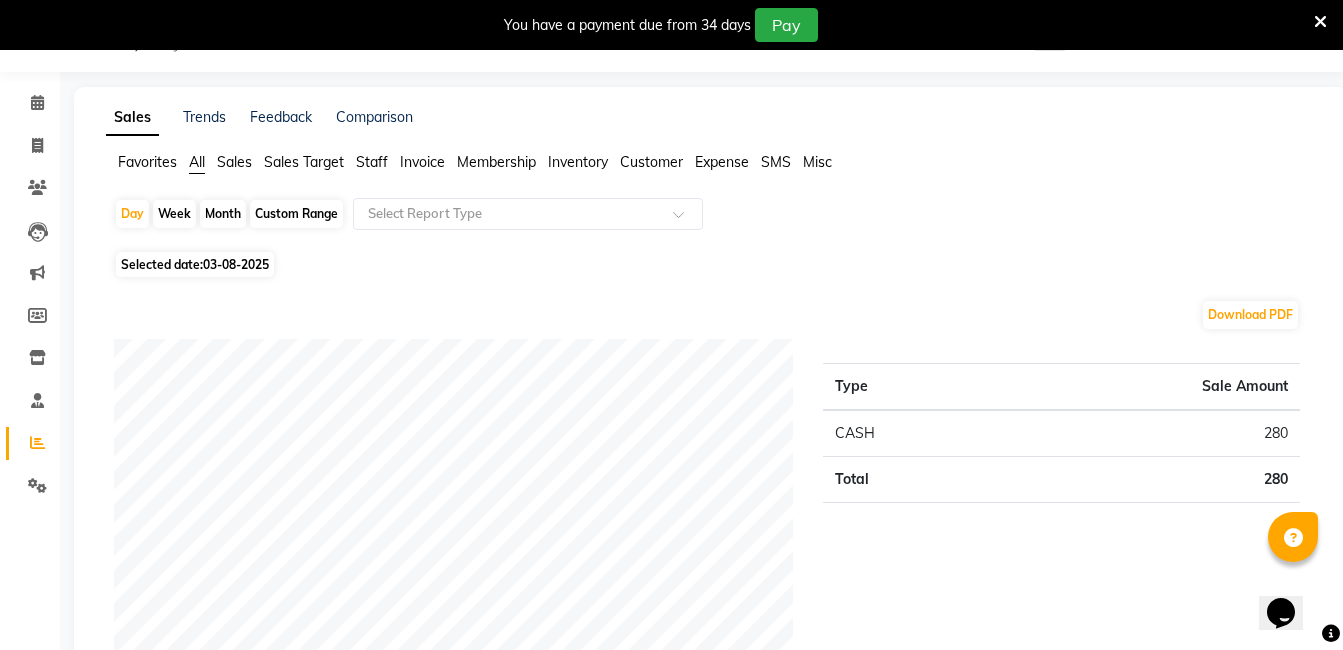 click on "Month" 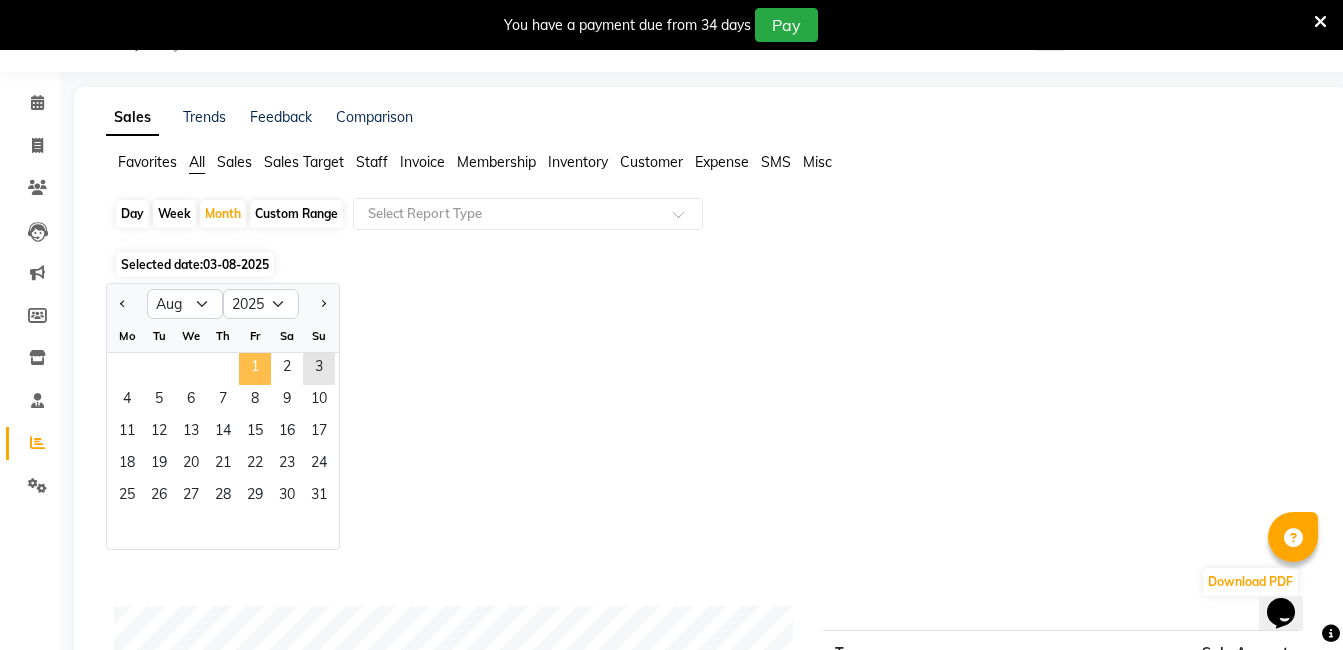 click on "1" 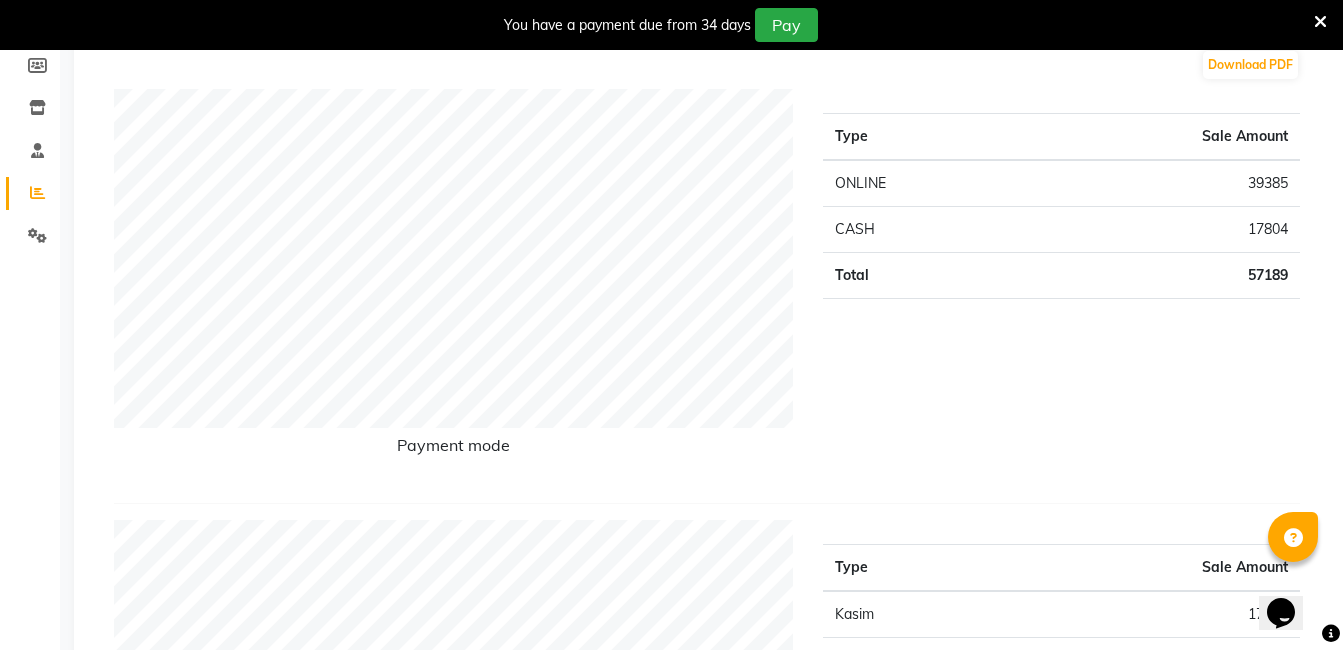 scroll, scrollTop: 0, scrollLeft: 0, axis: both 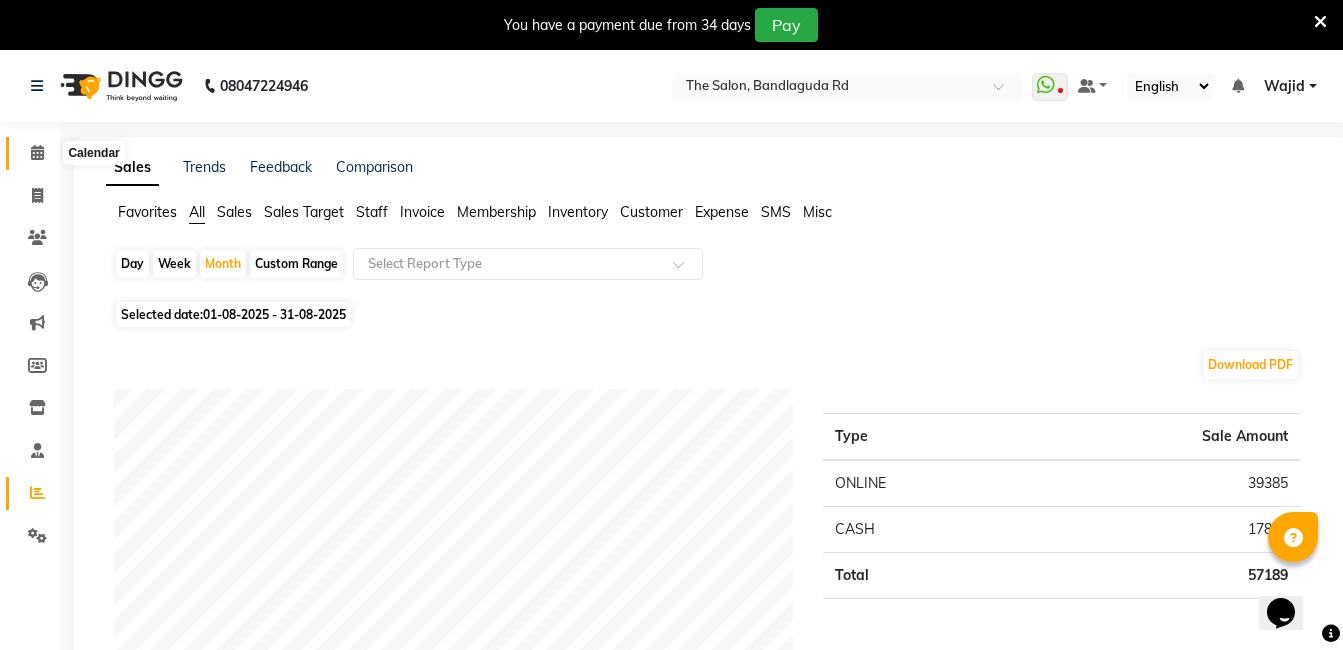 click 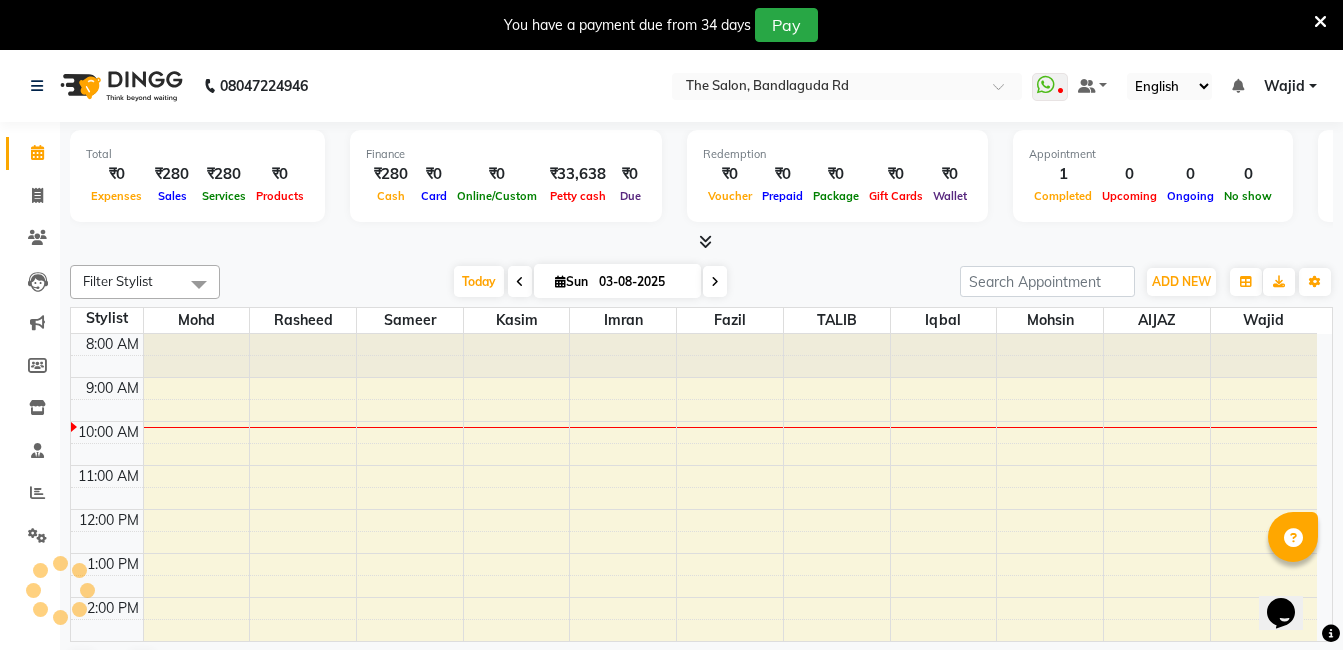 scroll, scrollTop: 0, scrollLeft: 0, axis: both 